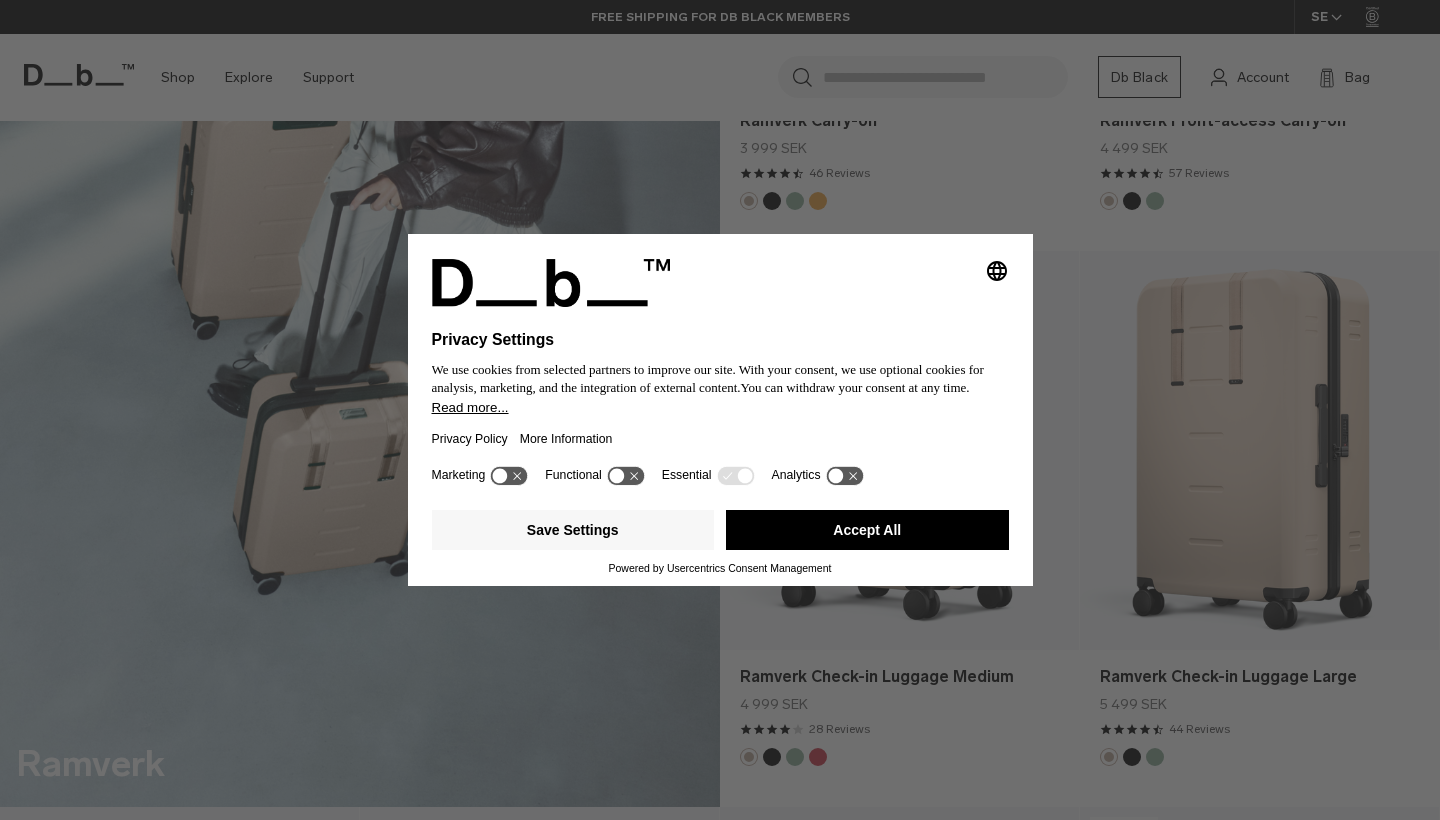 scroll, scrollTop: 3026, scrollLeft: 0, axis: vertical 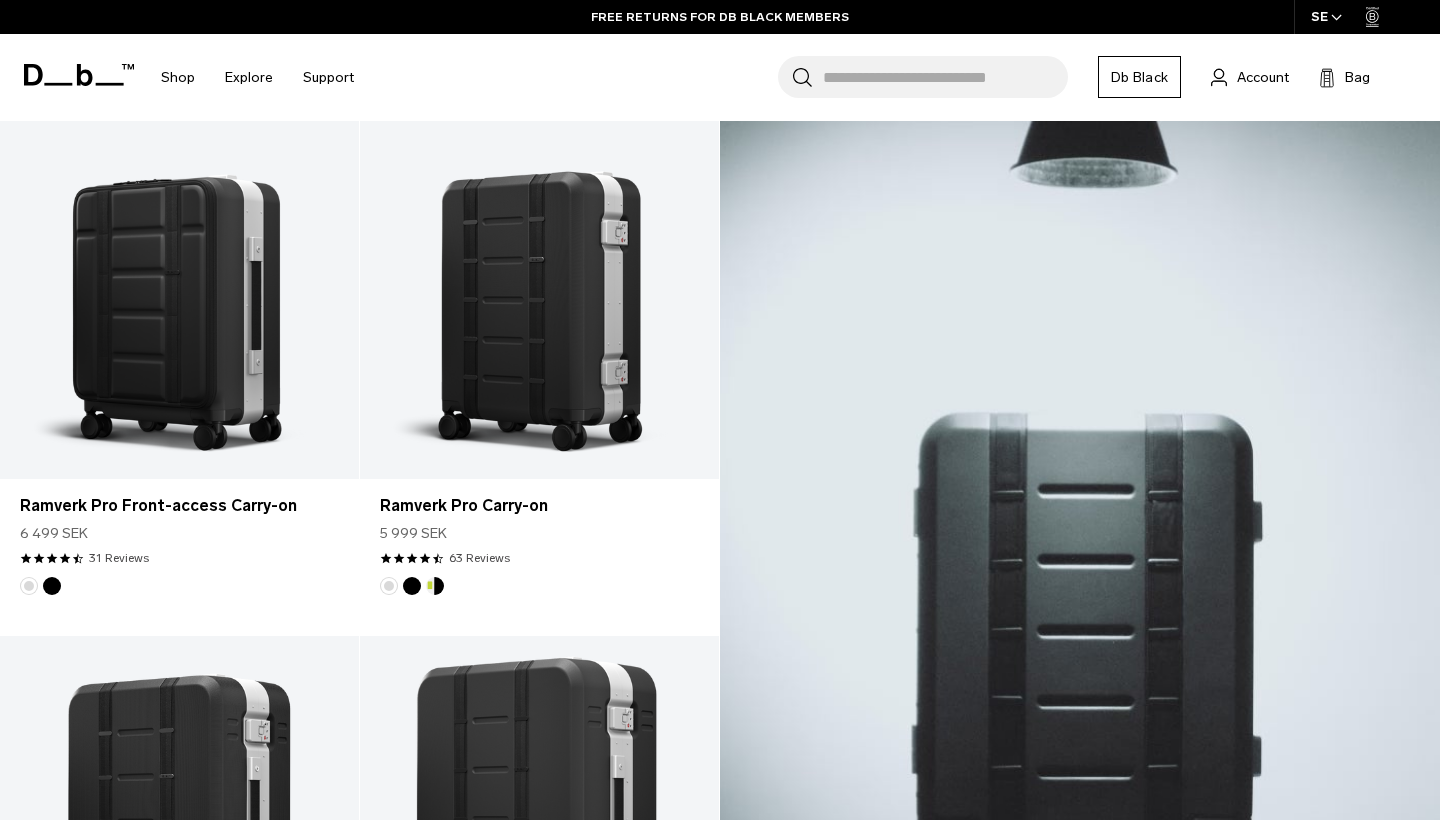 click on "Ramverk Pro" 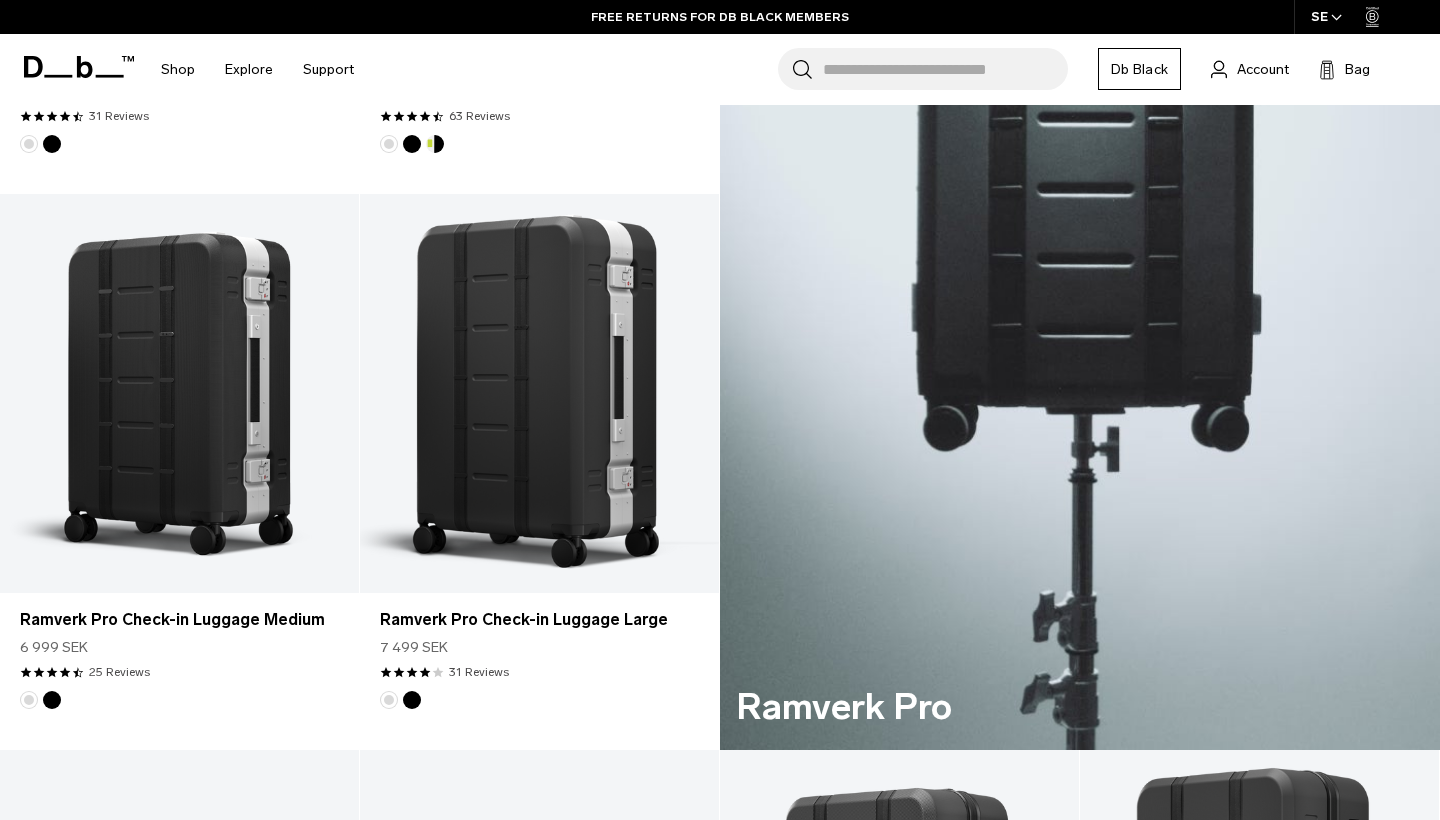 scroll, scrollTop: 858, scrollLeft: 0, axis: vertical 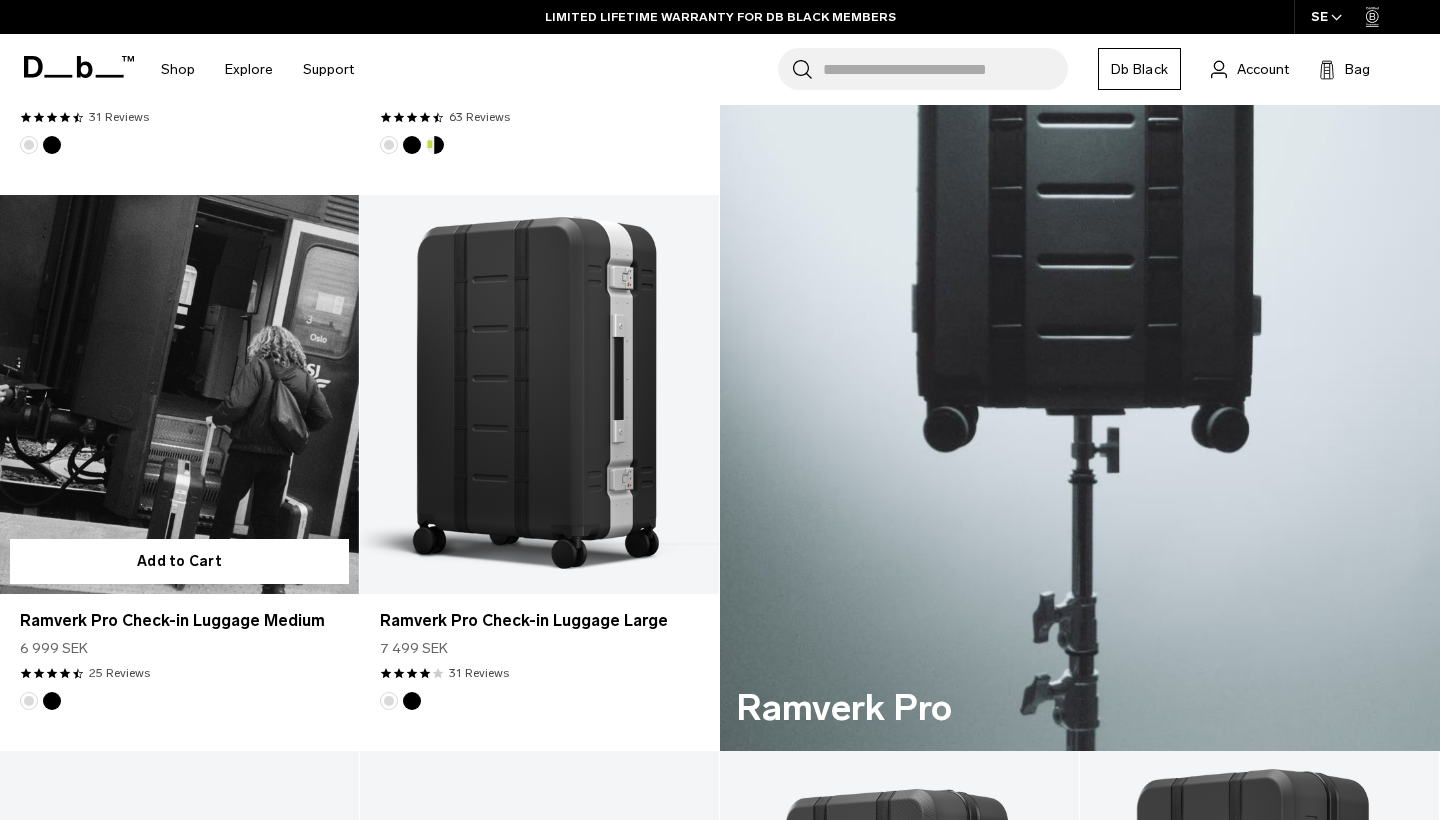 click at bounding box center [179, 394] 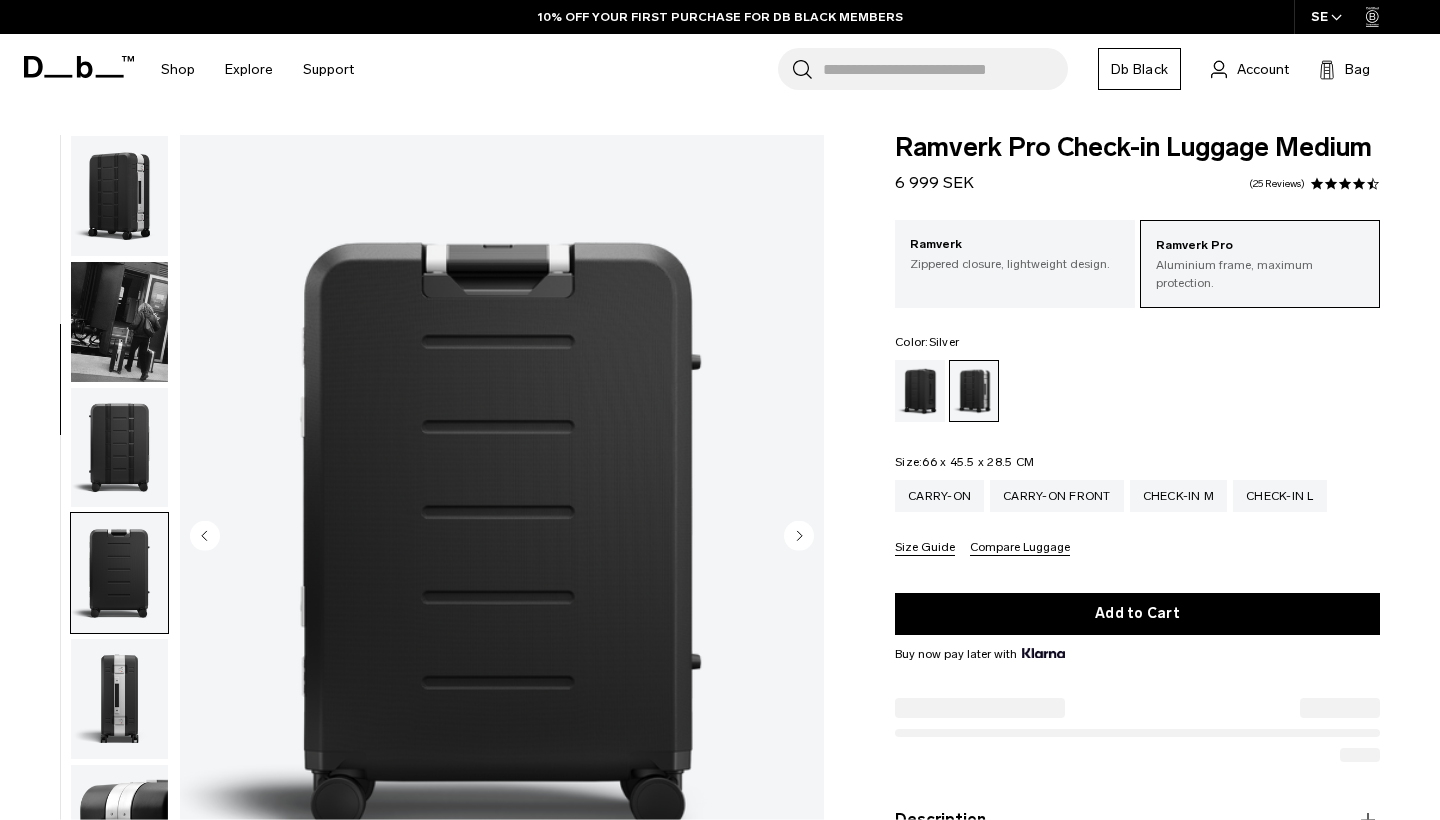 click 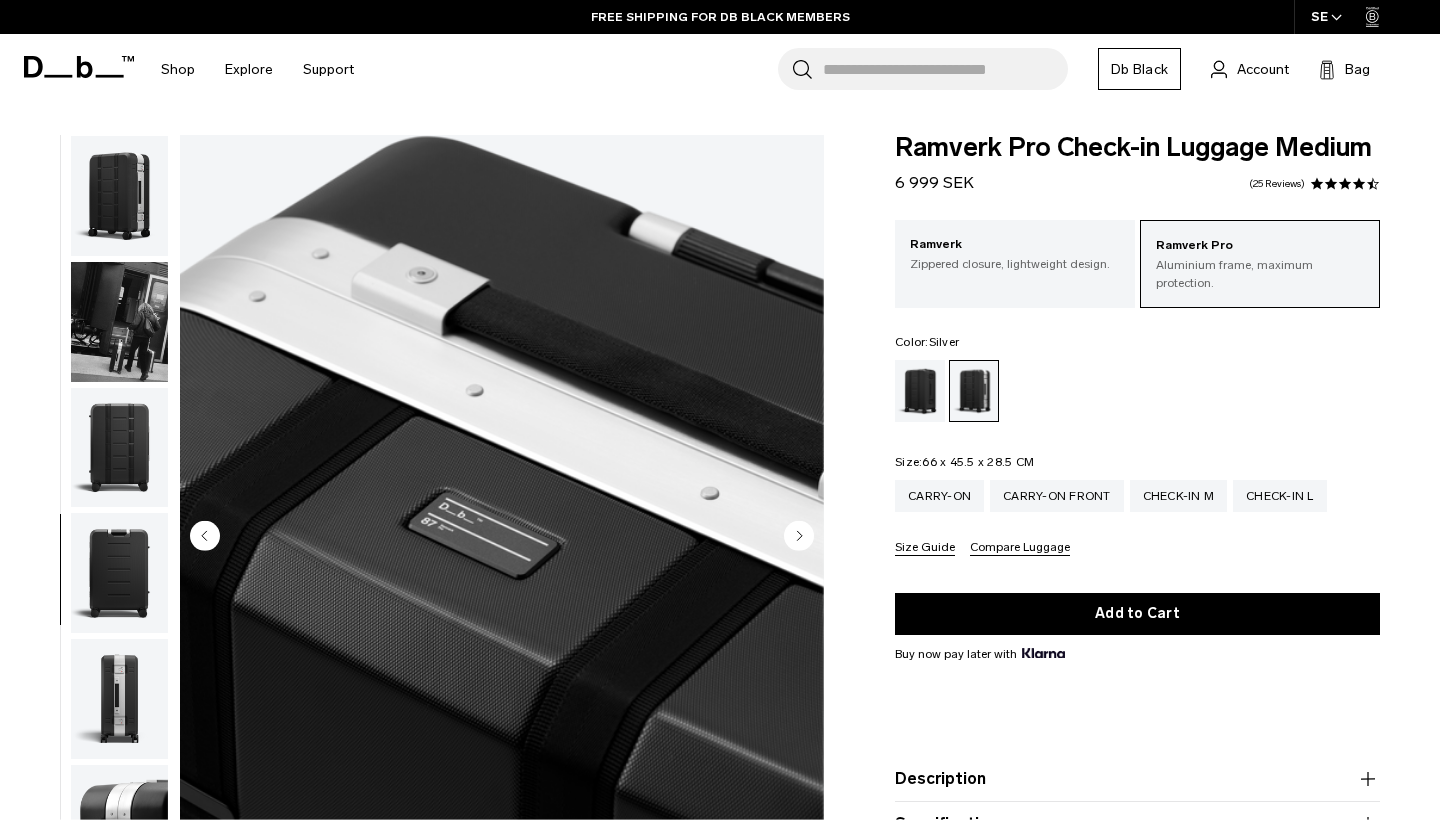 scroll, scrollTop: 0, scrollLeft: 0, axis: both 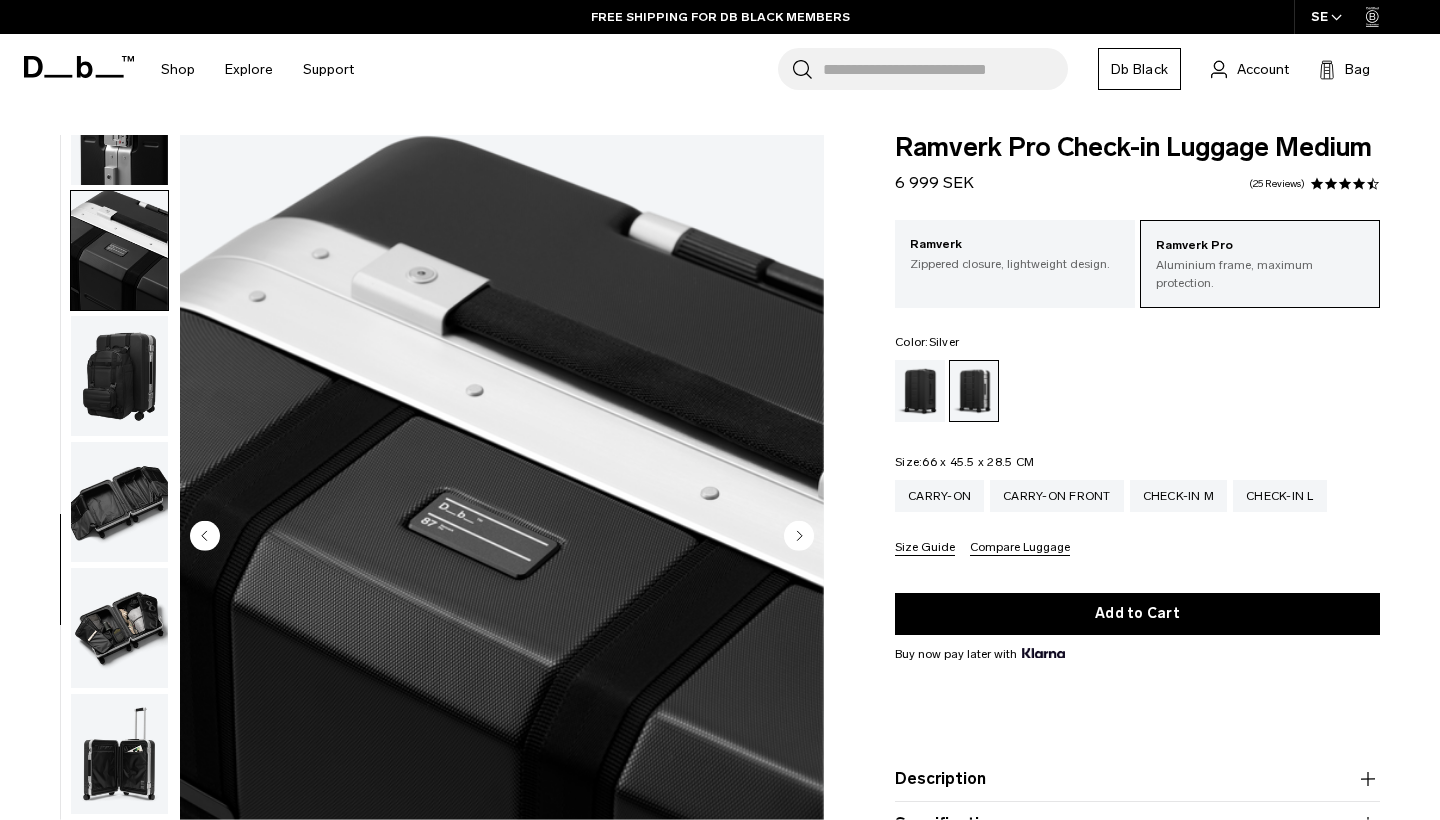 click 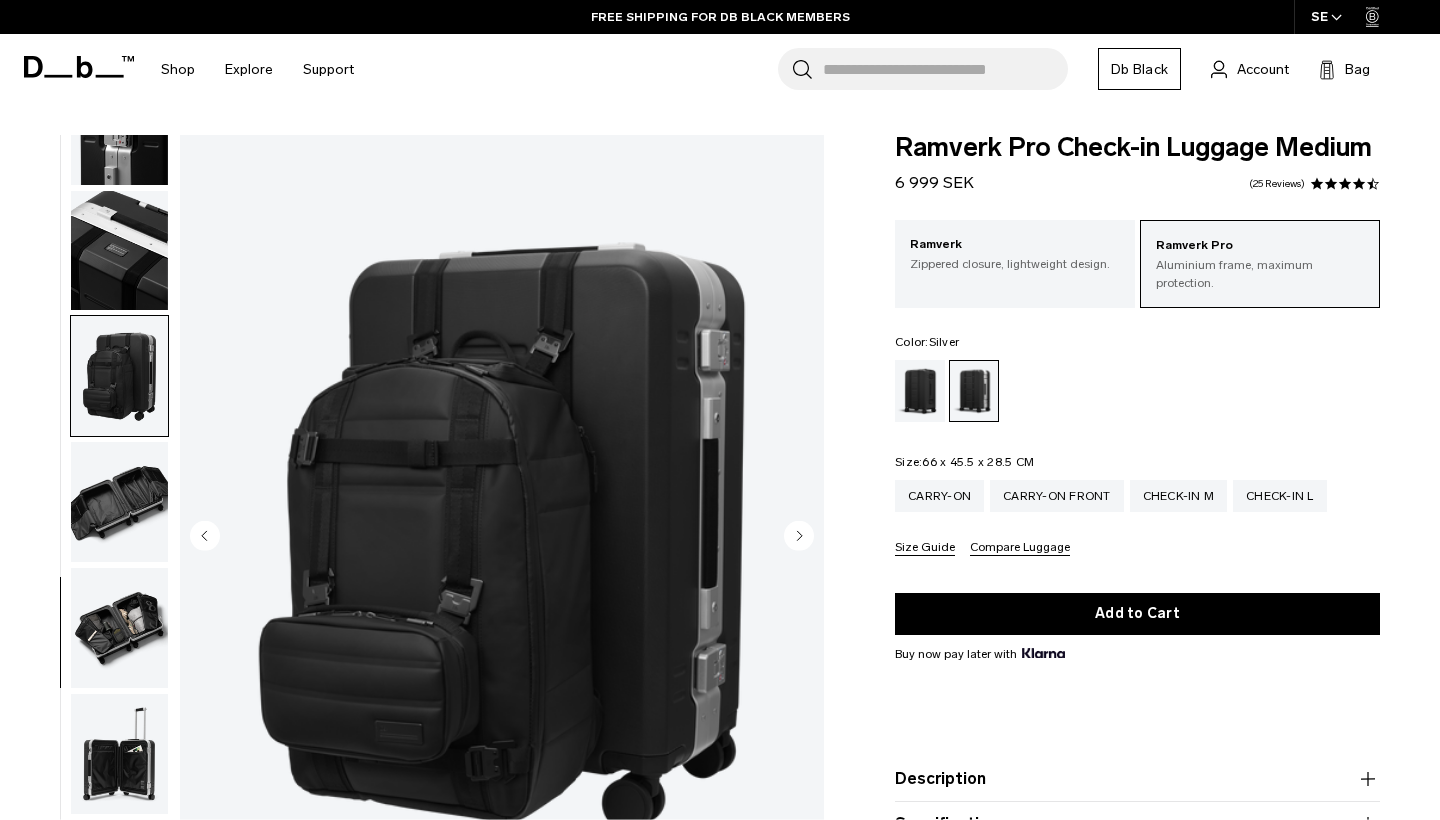 click 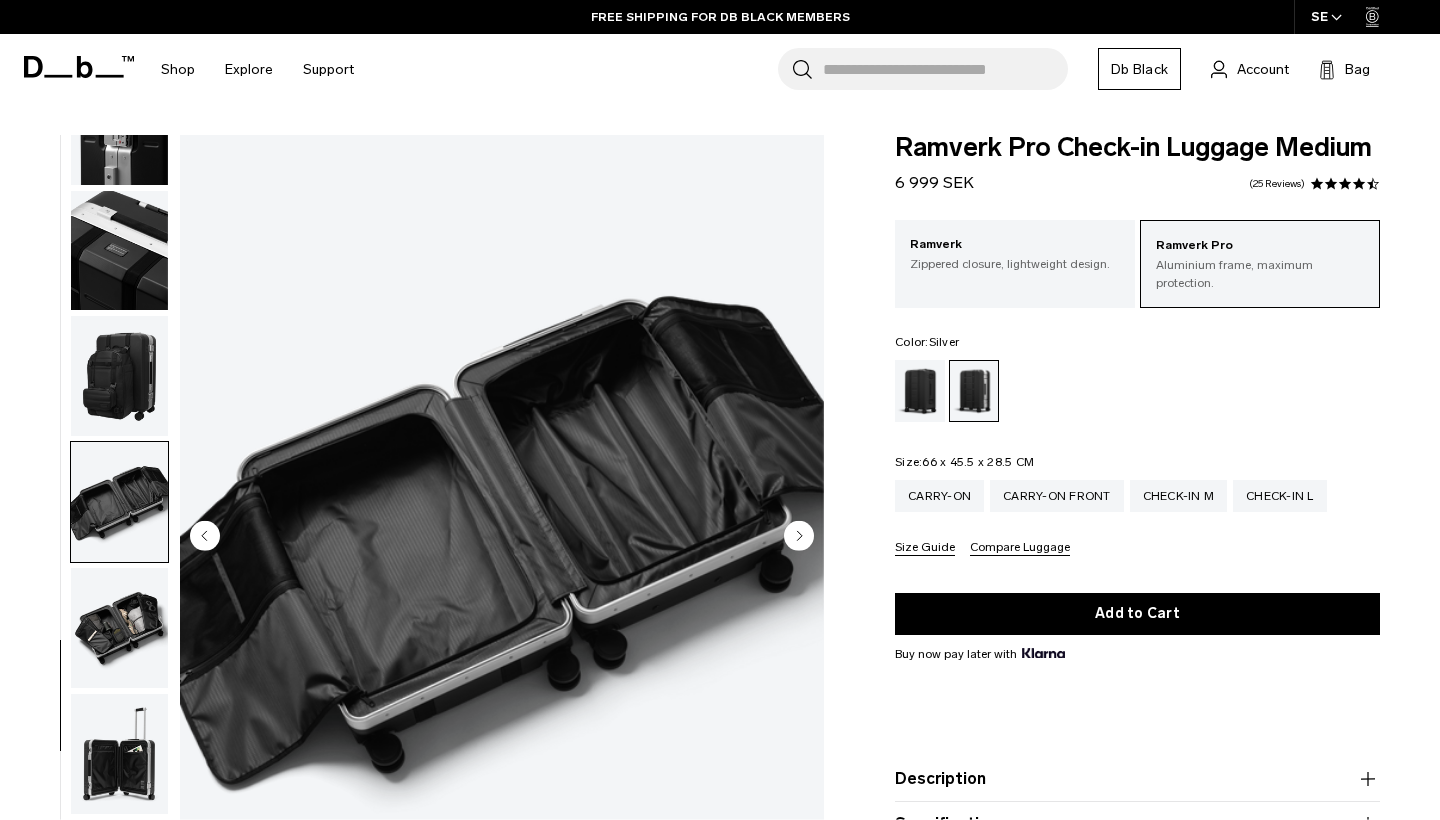 click 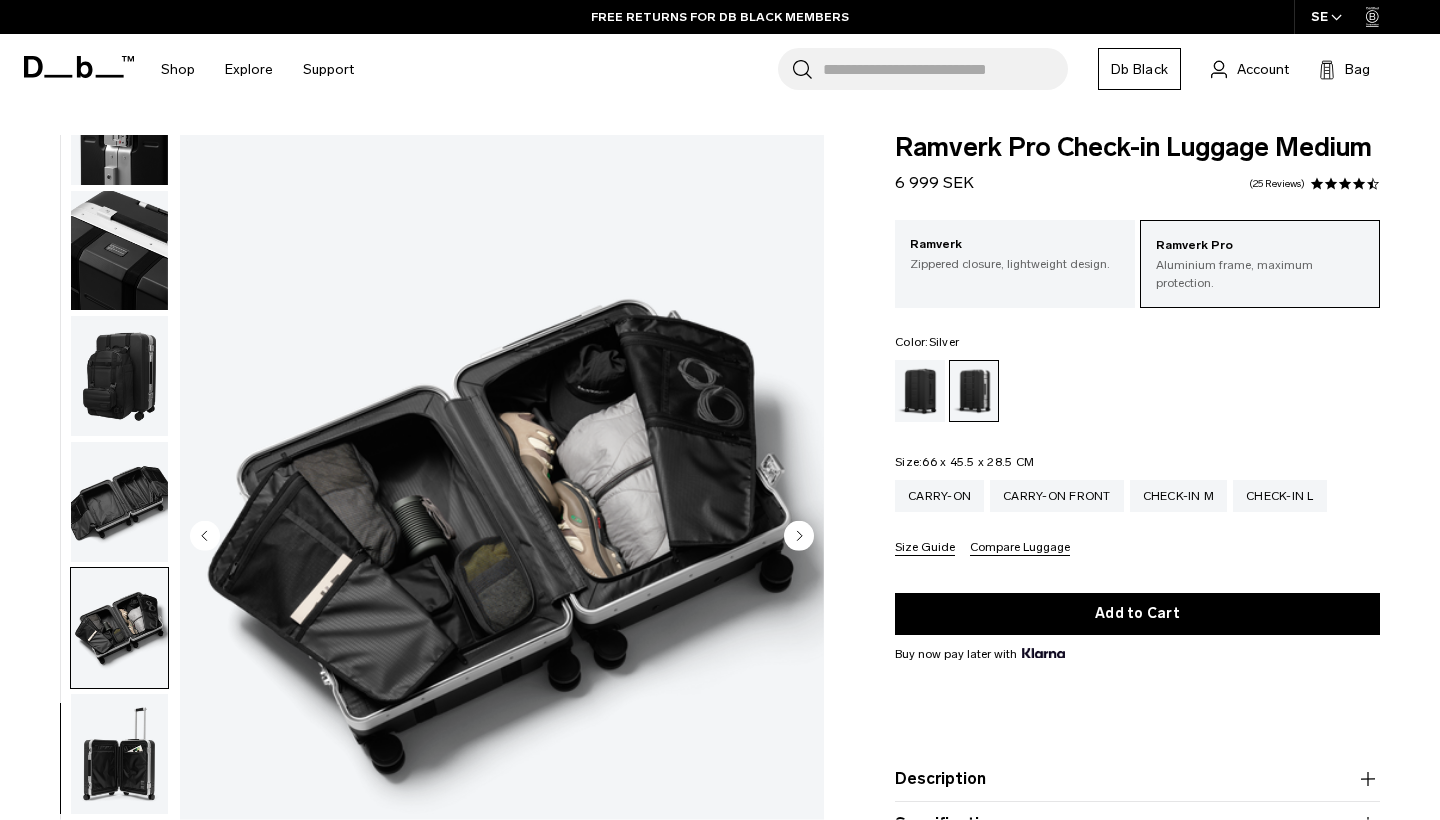 click 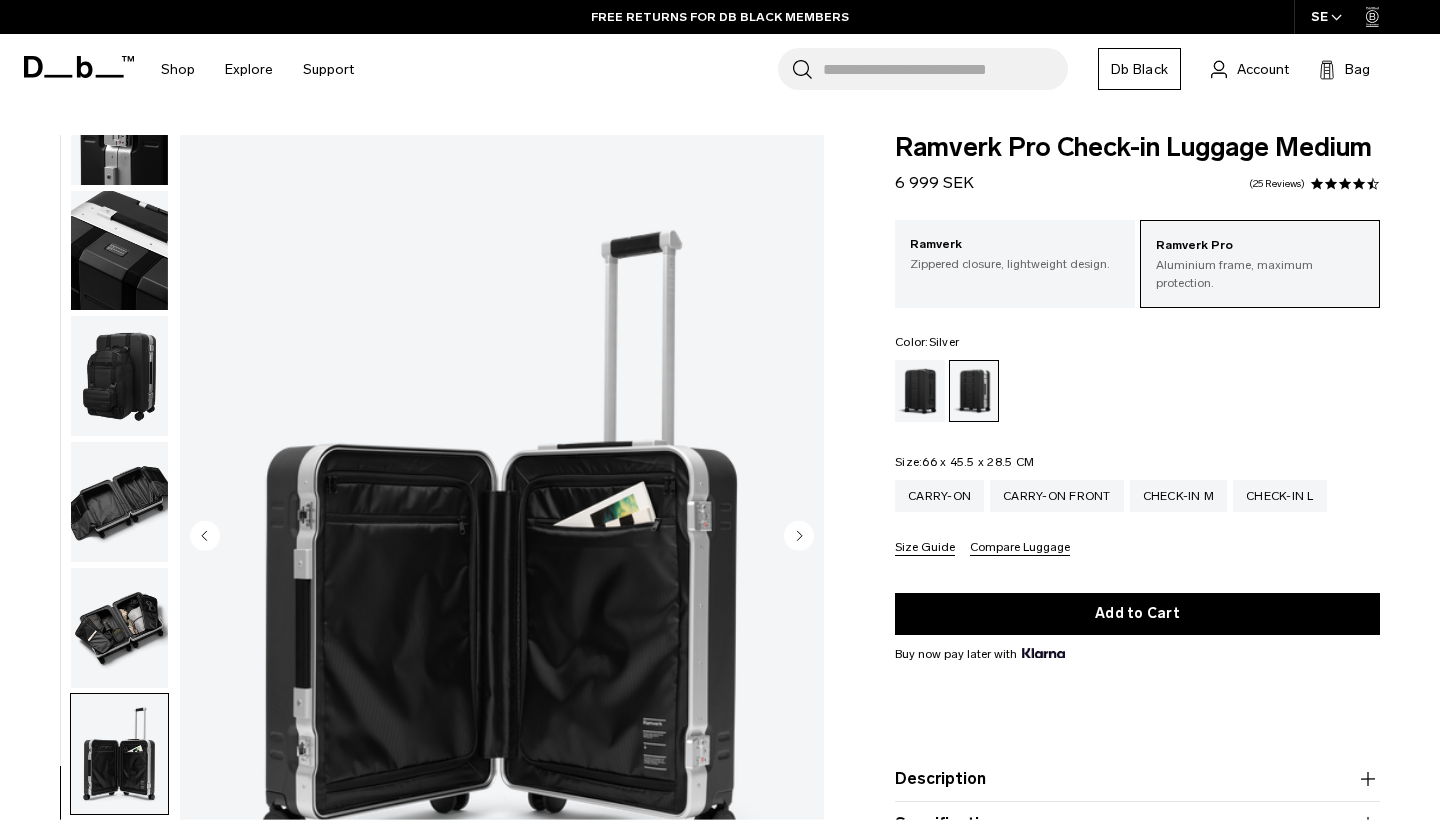 click 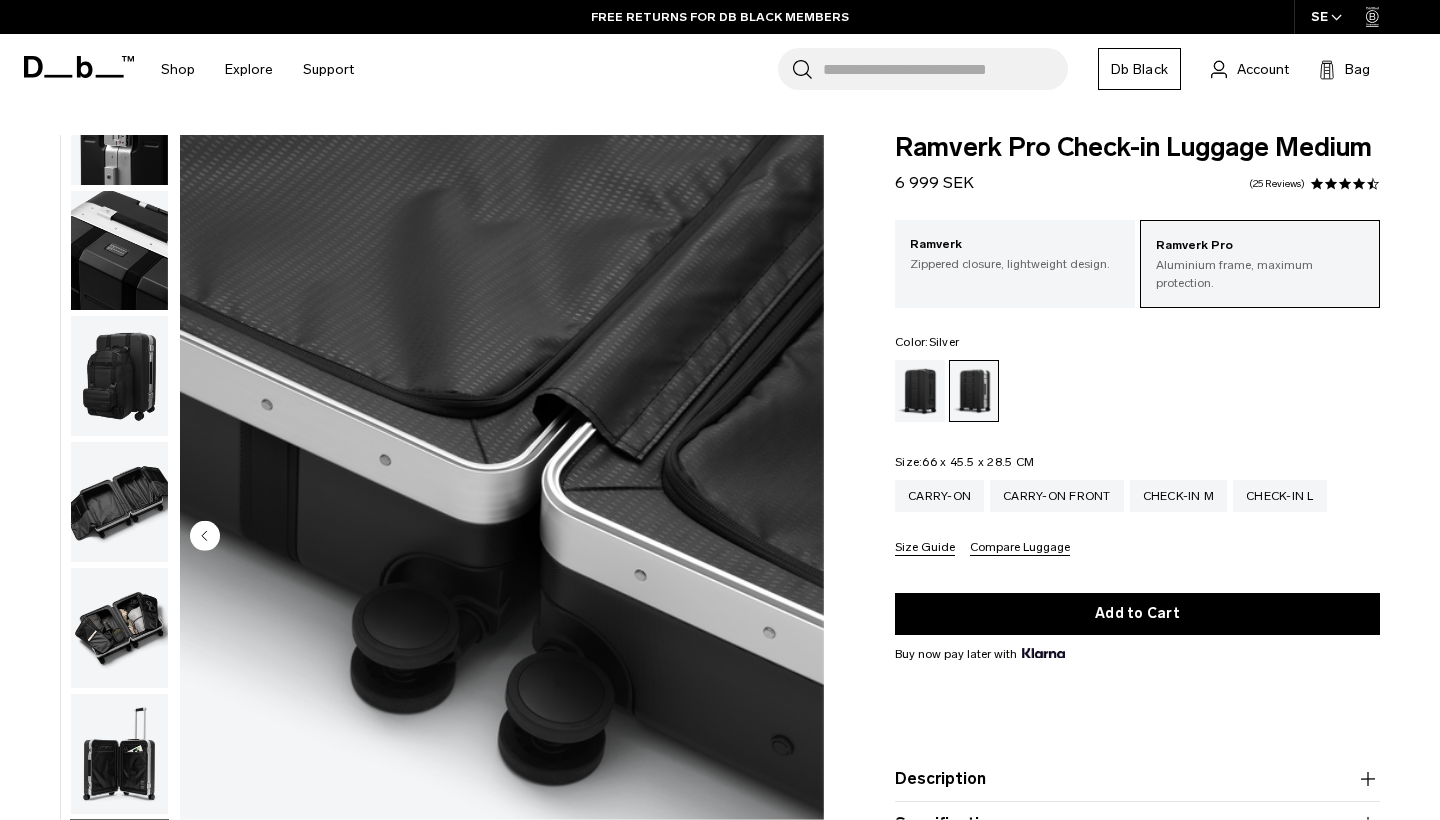 click at bounding box center [502, 537] 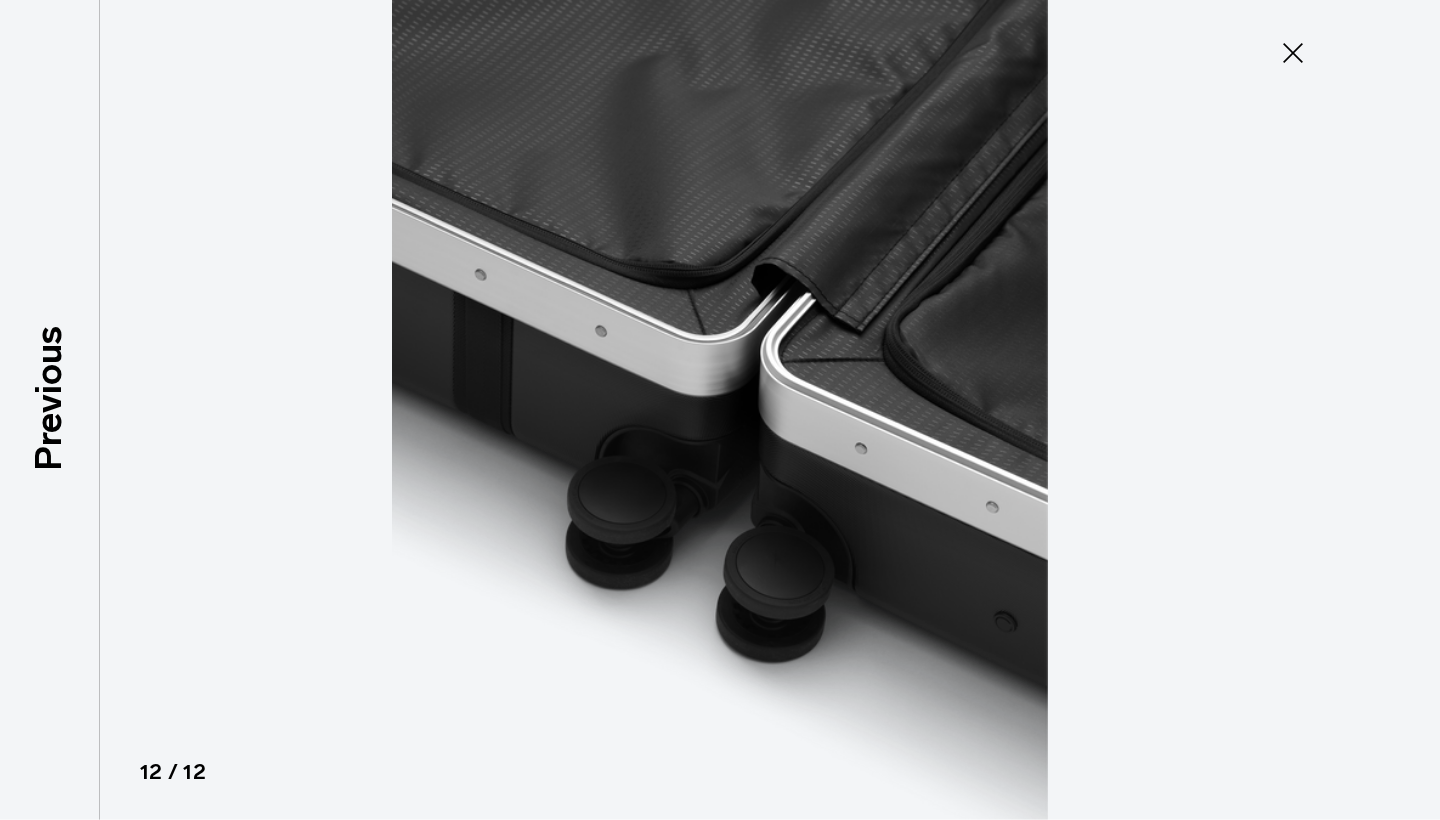 click at bounding box center (720, 410) 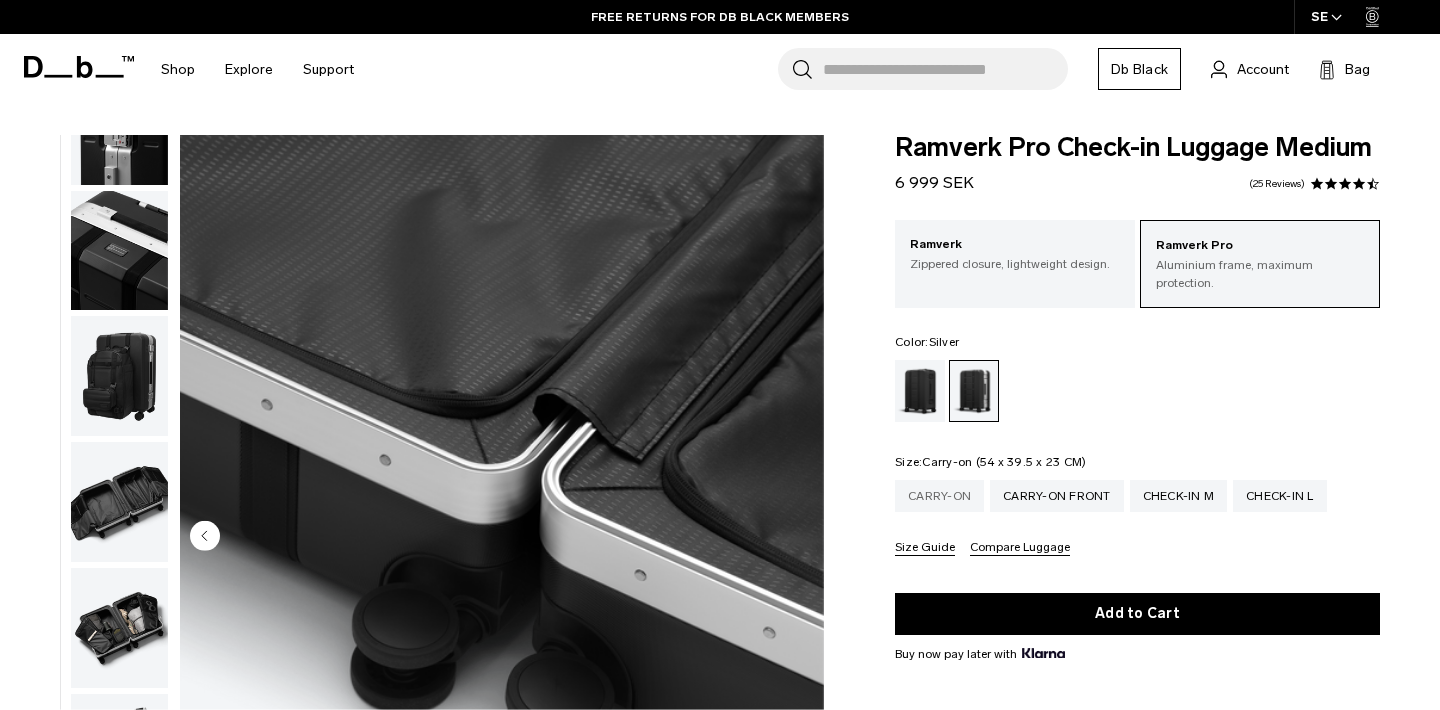 click on "Carry-on" at bounding box center (939, 496) 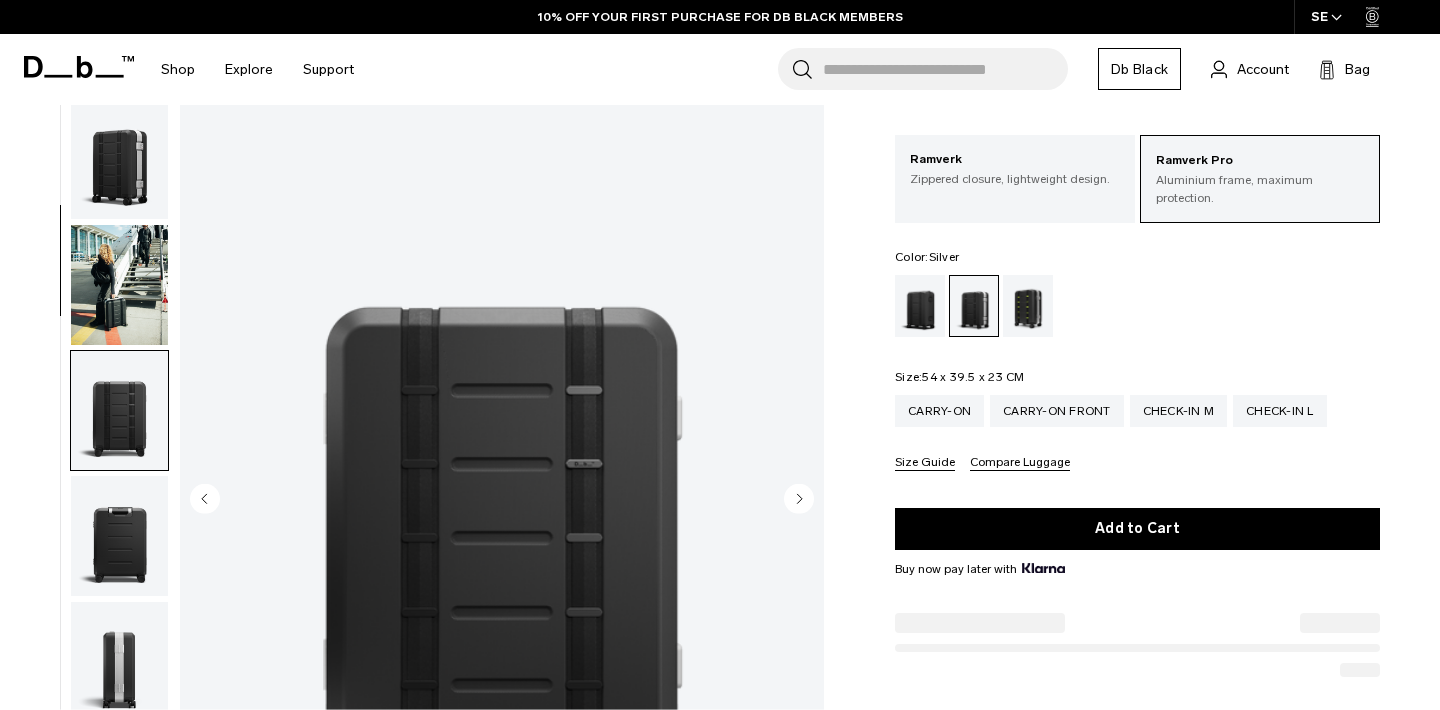 click 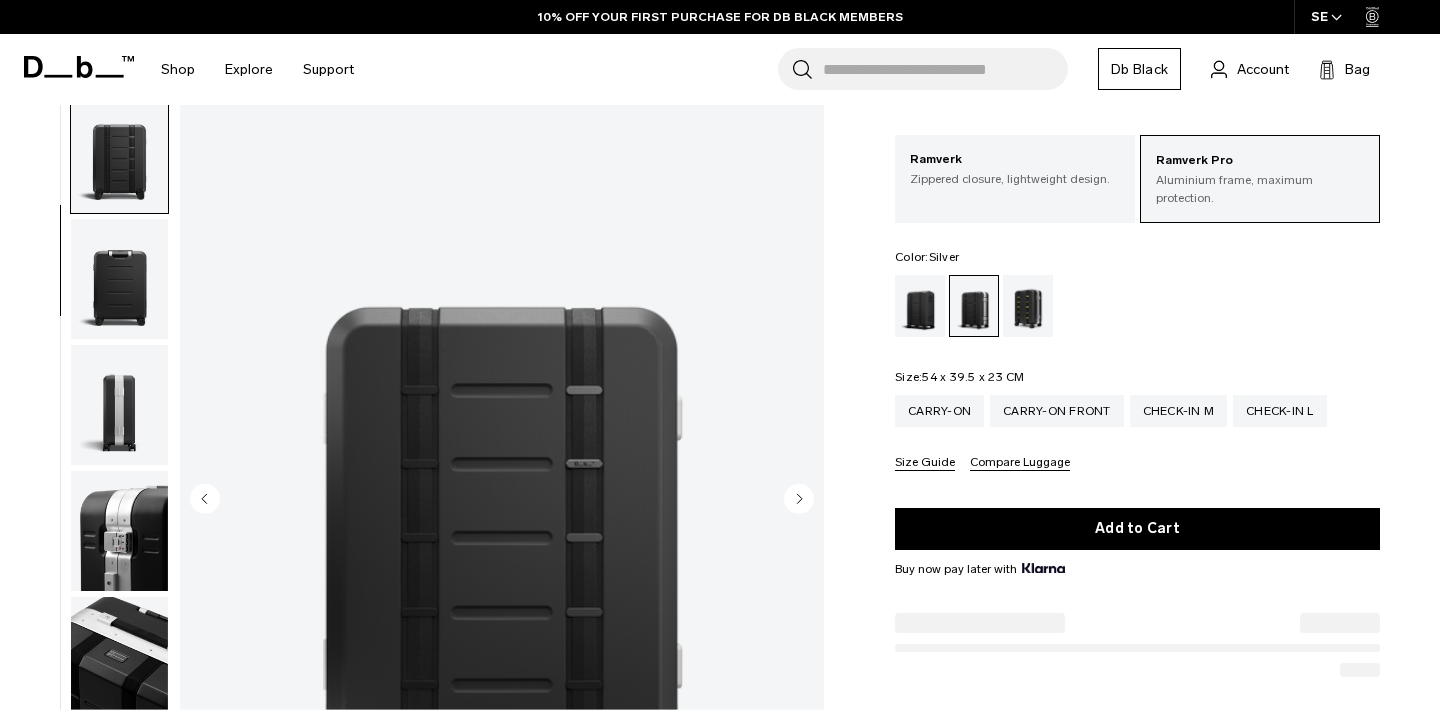 scroll, scrollTop: 0, scrollLeft: 0, axis: both 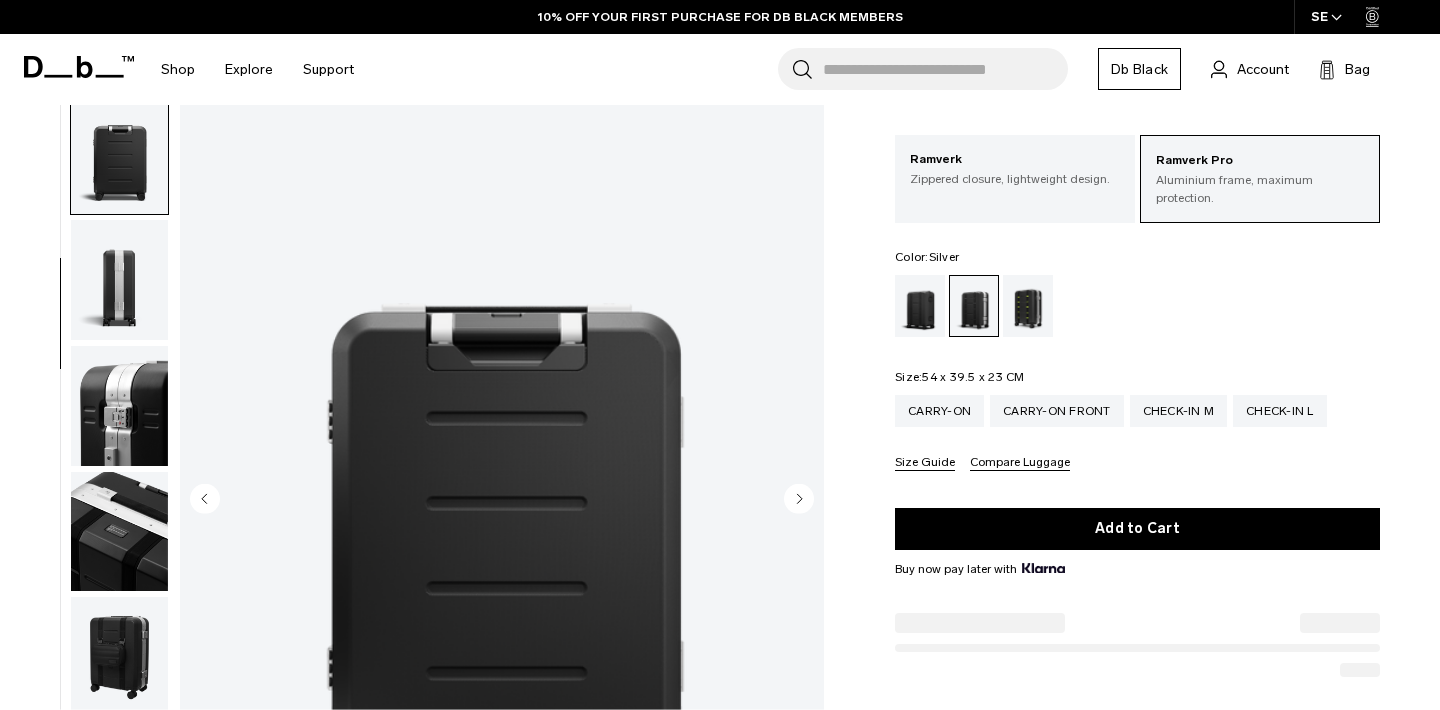 click 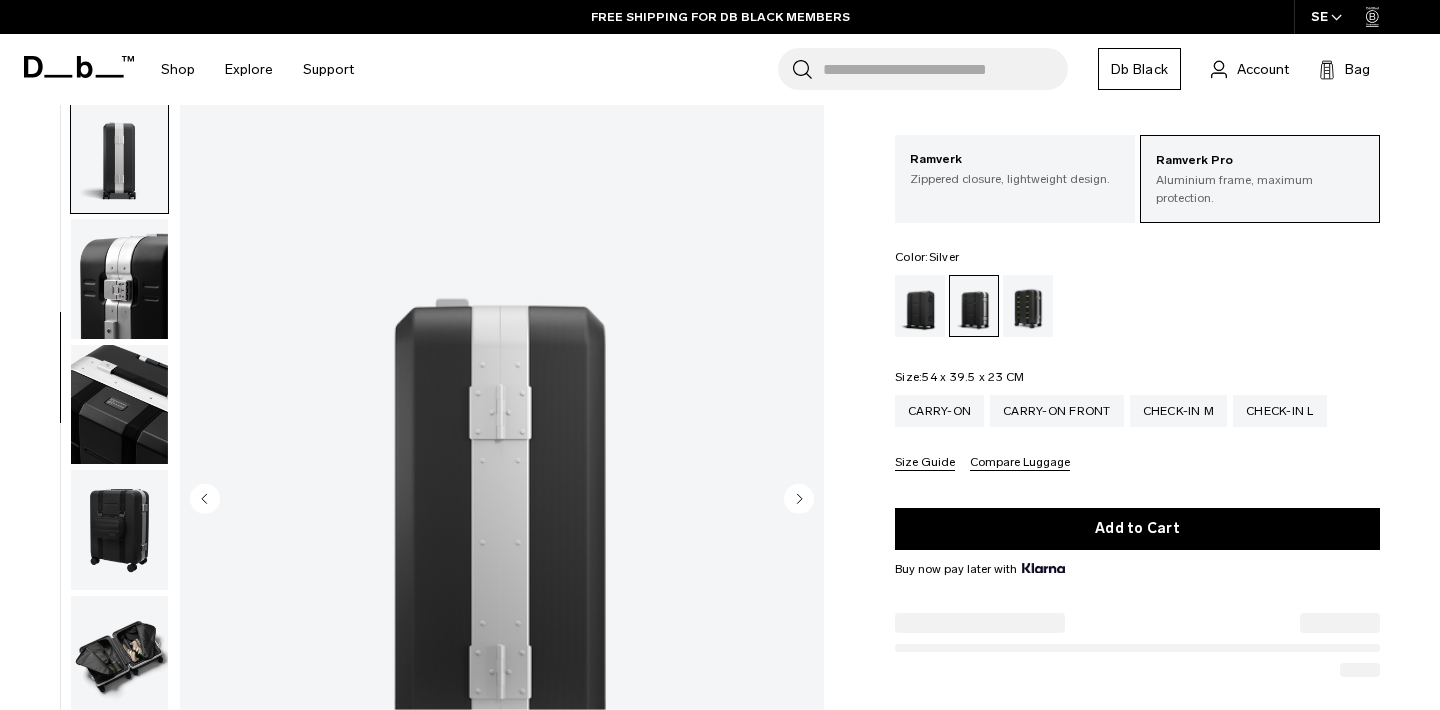 click 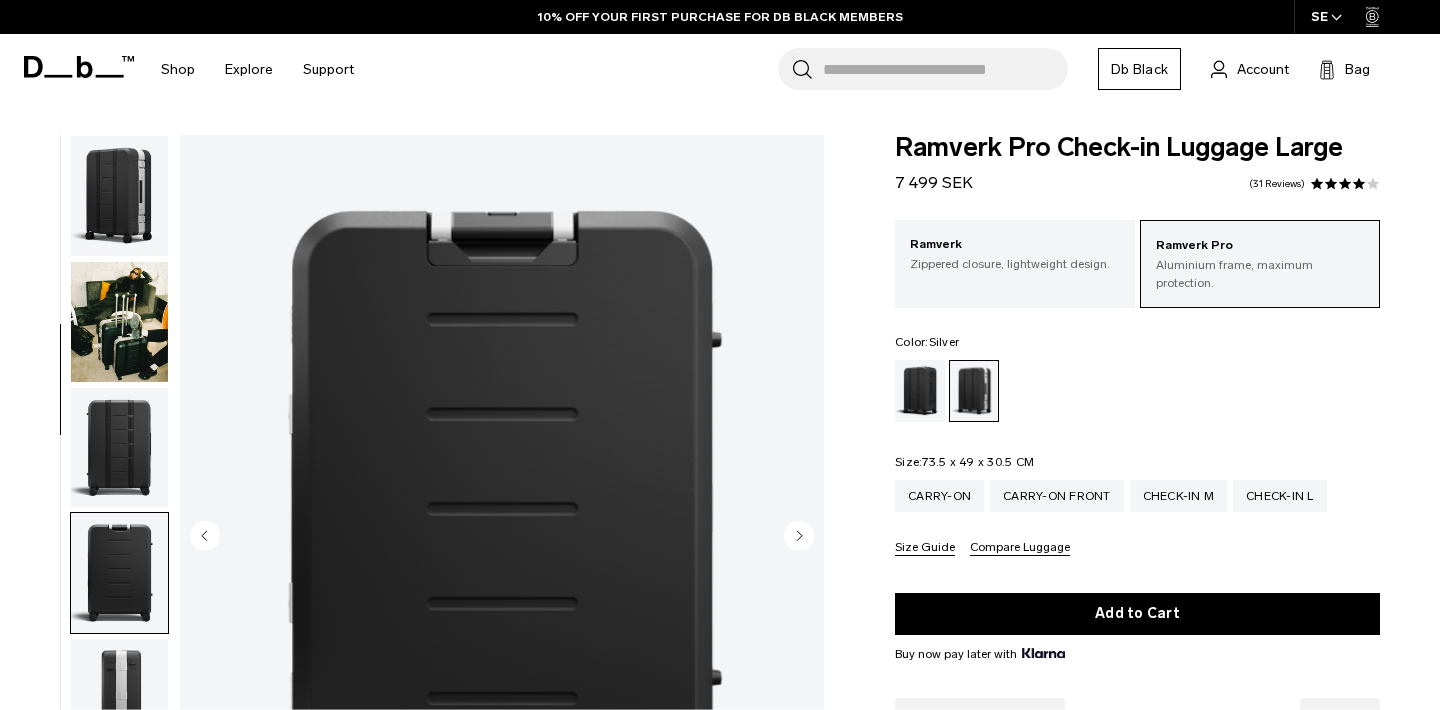 click 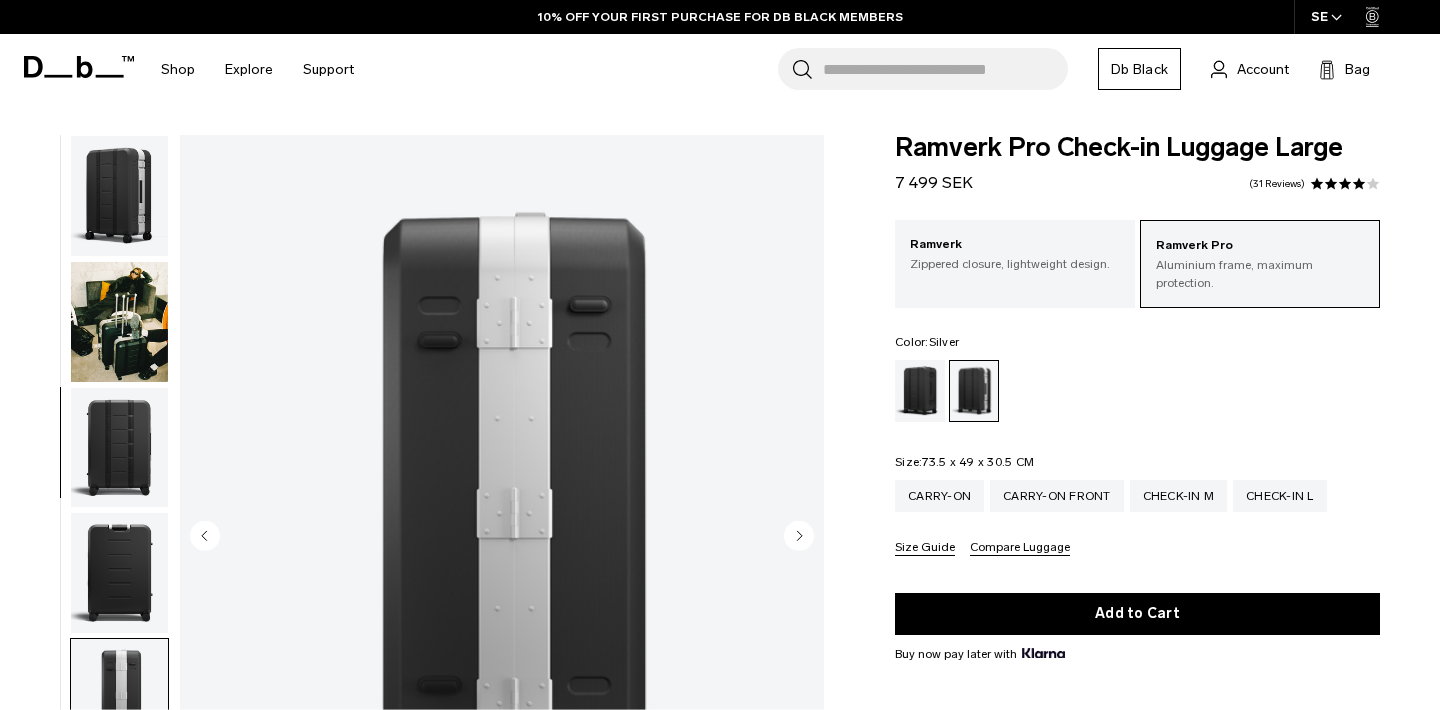 scroll, scrollTop: 0, scrollLeft: 0, axis: both 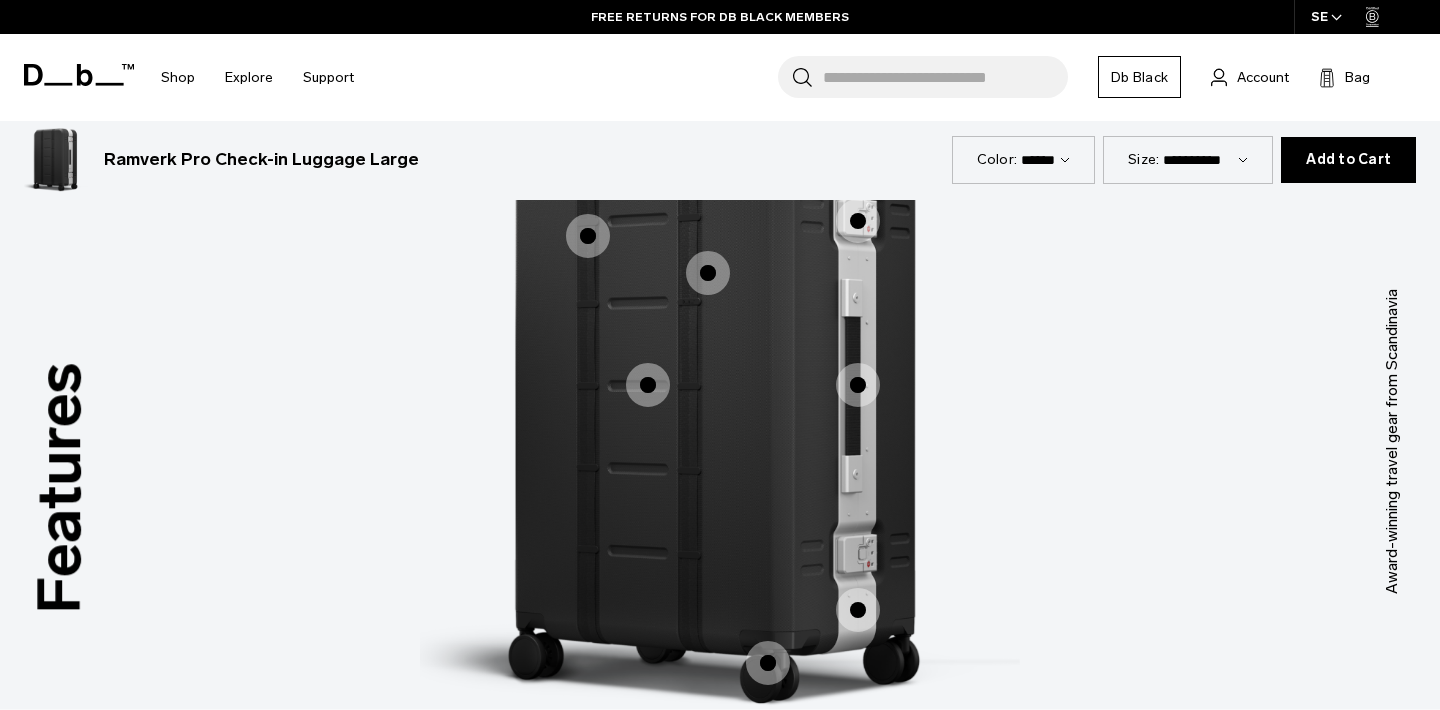 click at bounding box center (648, 385) 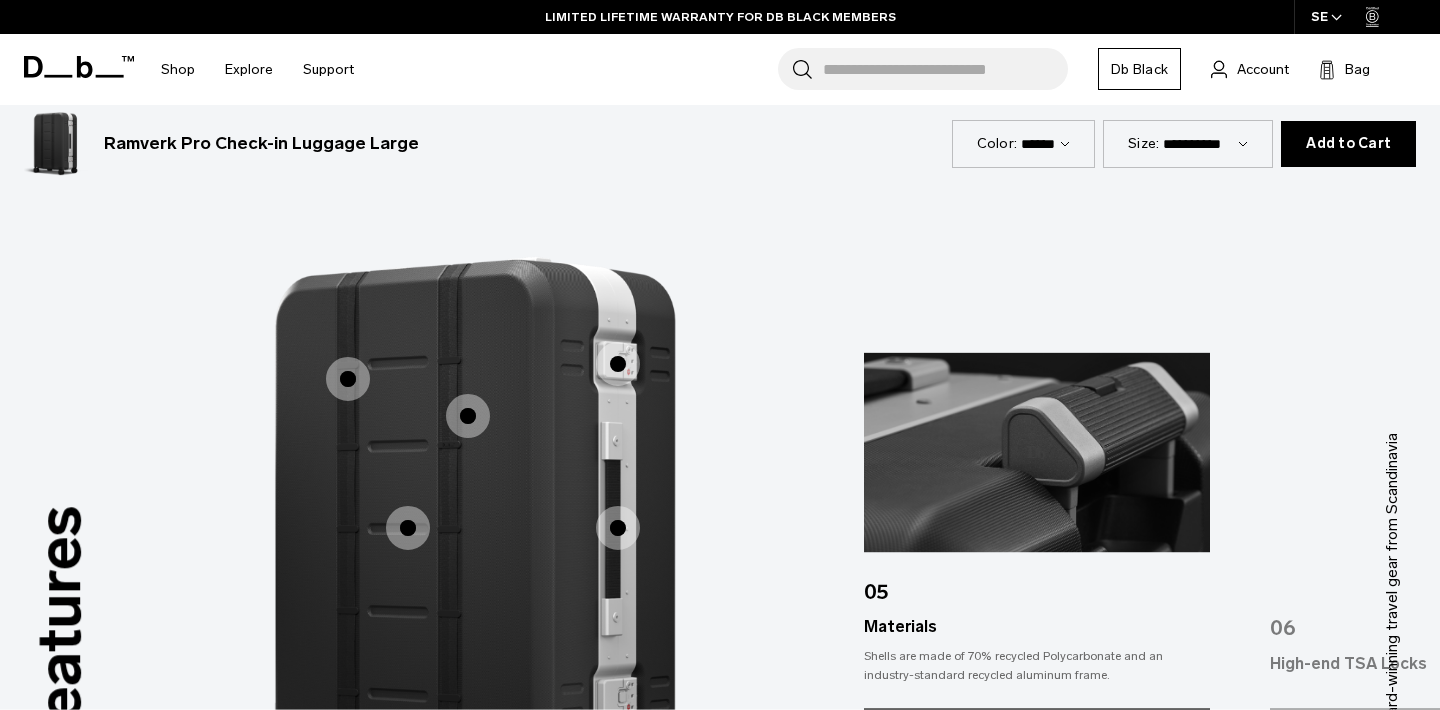 scroll, scrollTop: 2342, scrollLeft: 0, axis: vertical 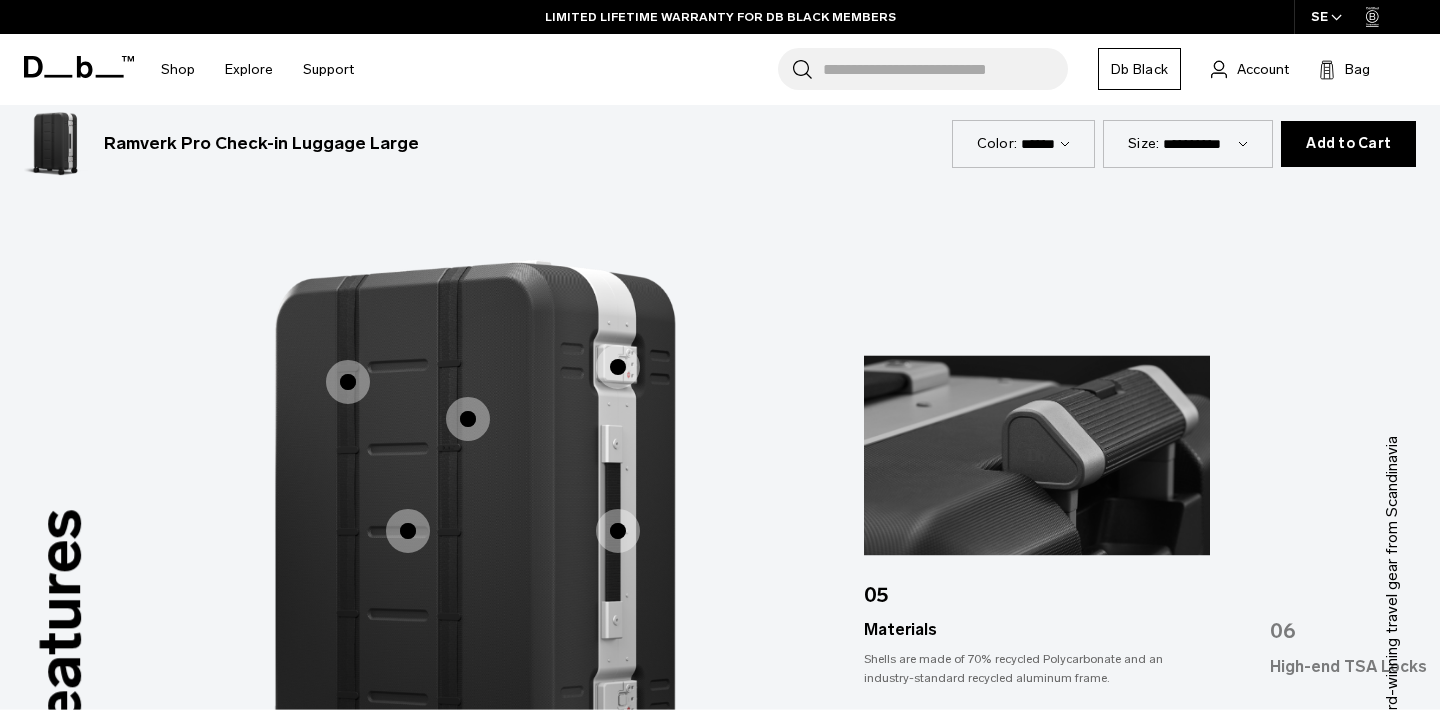 click at bounding box center (468, 419) 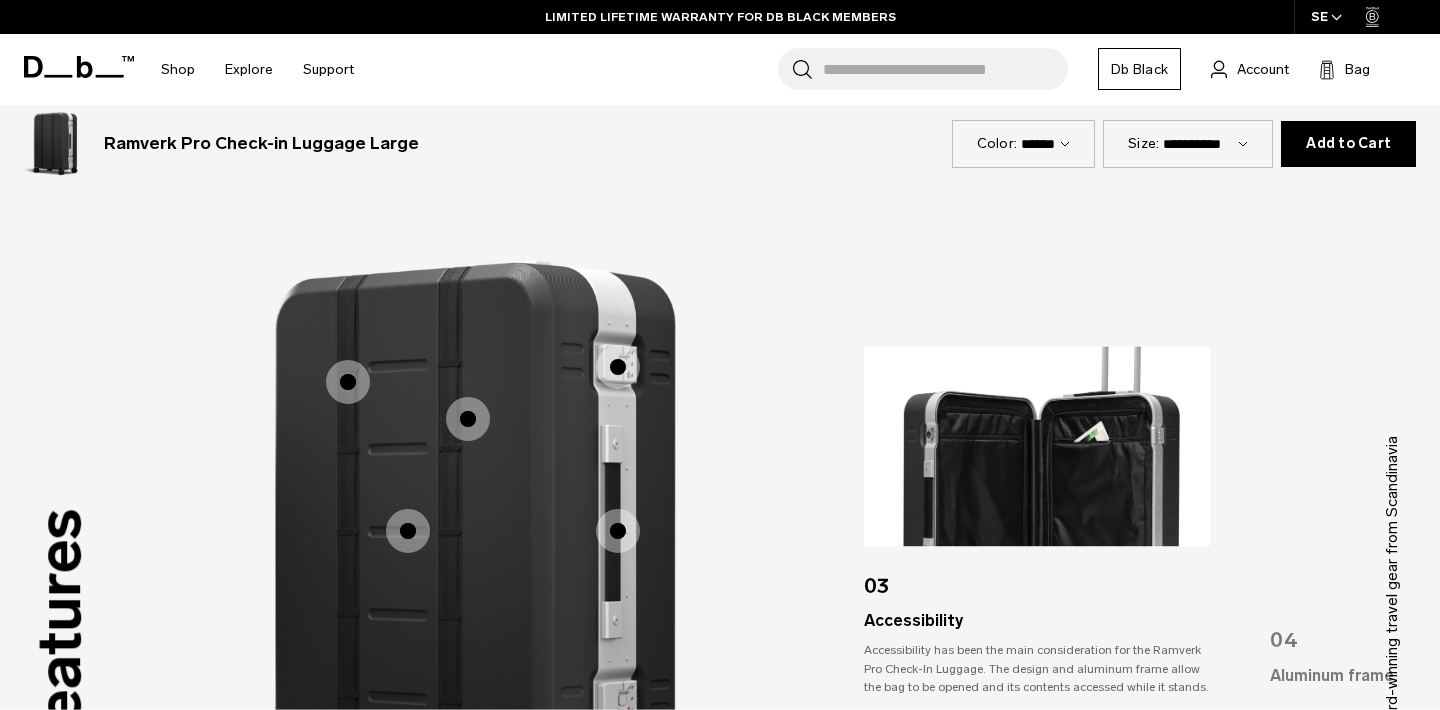 click at bounding box center [348, 382] 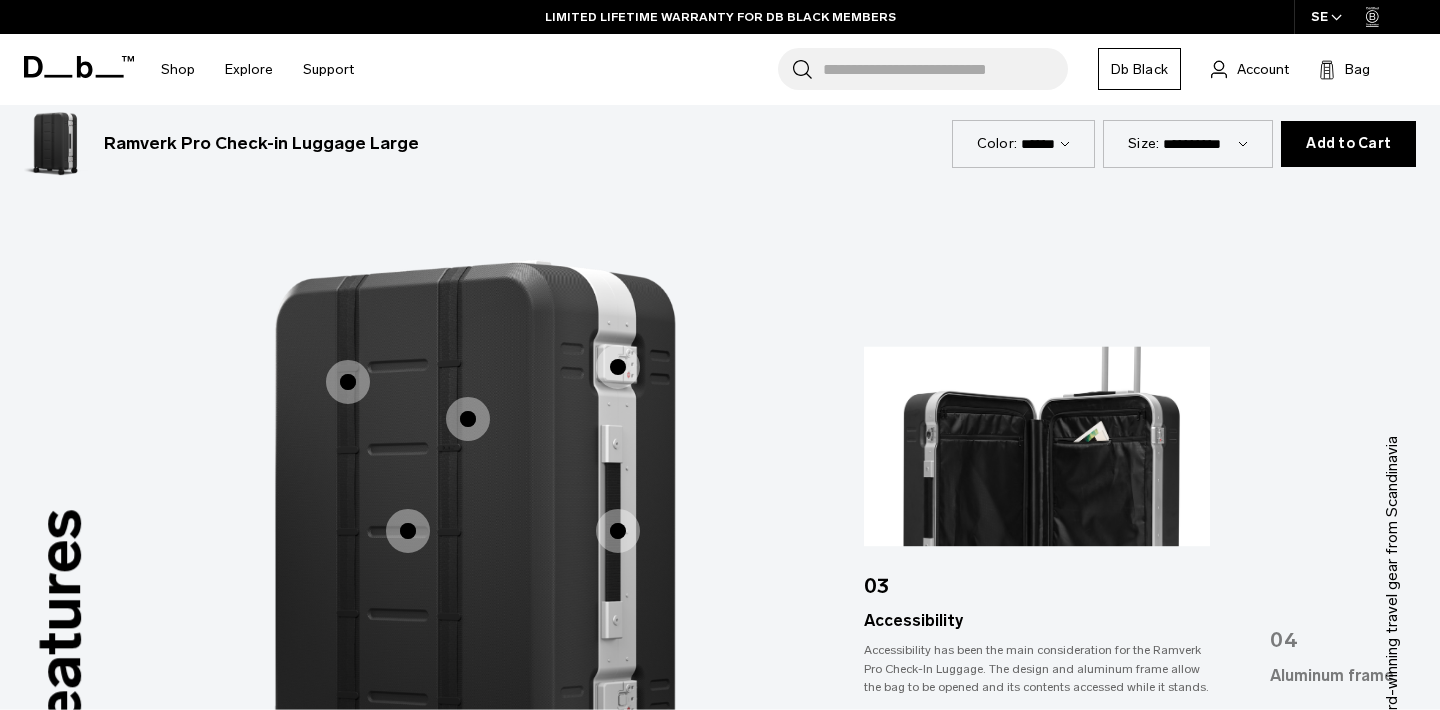 click at bounding box center [618, 531] 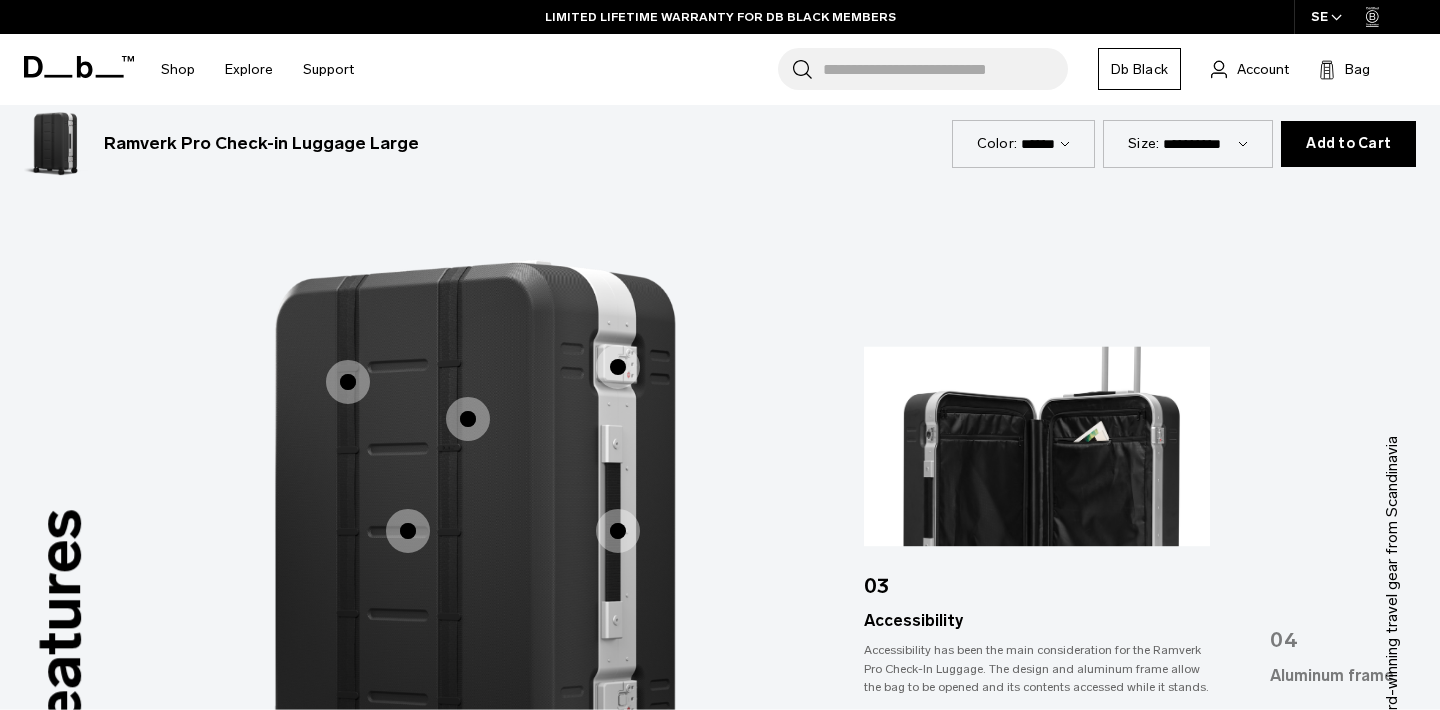click at bounding box center (618, 531) 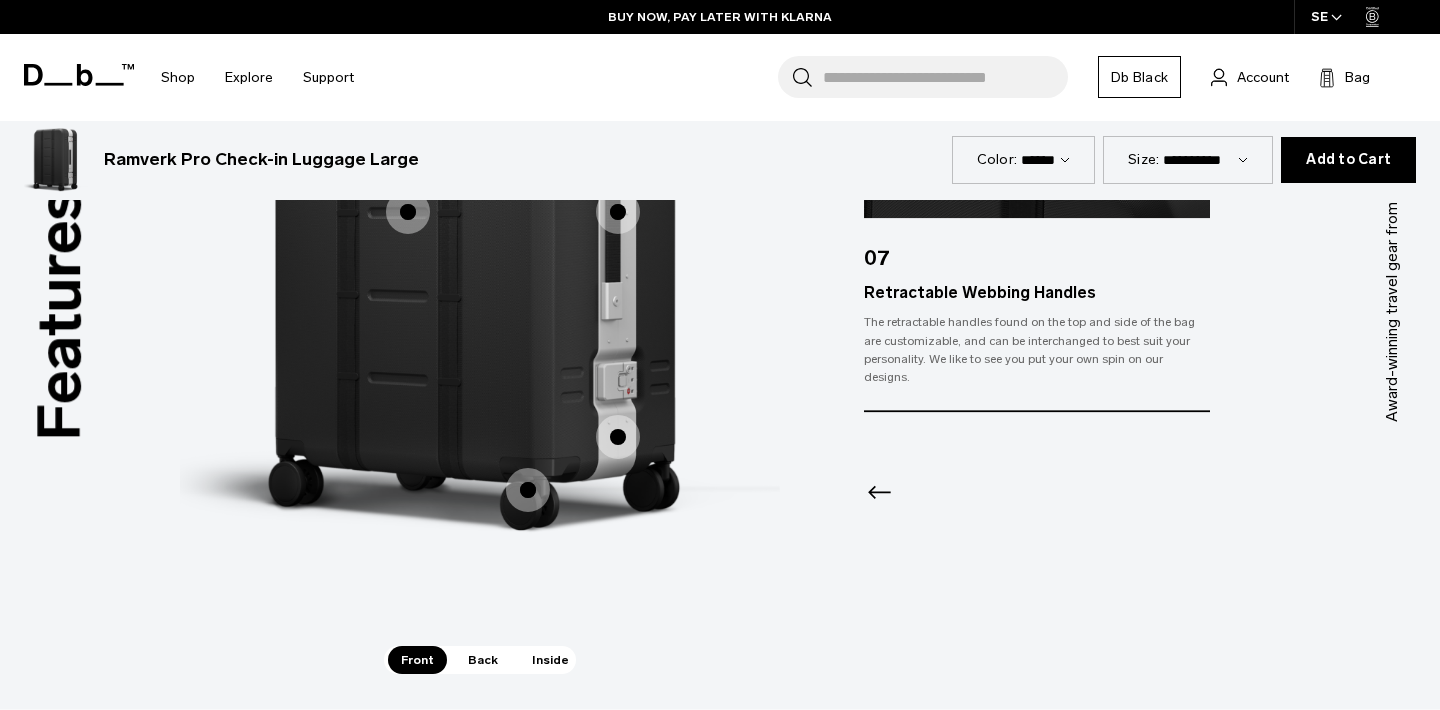 scroll, scrollTop: 2709, scrollLeft: 0, axis: vertical 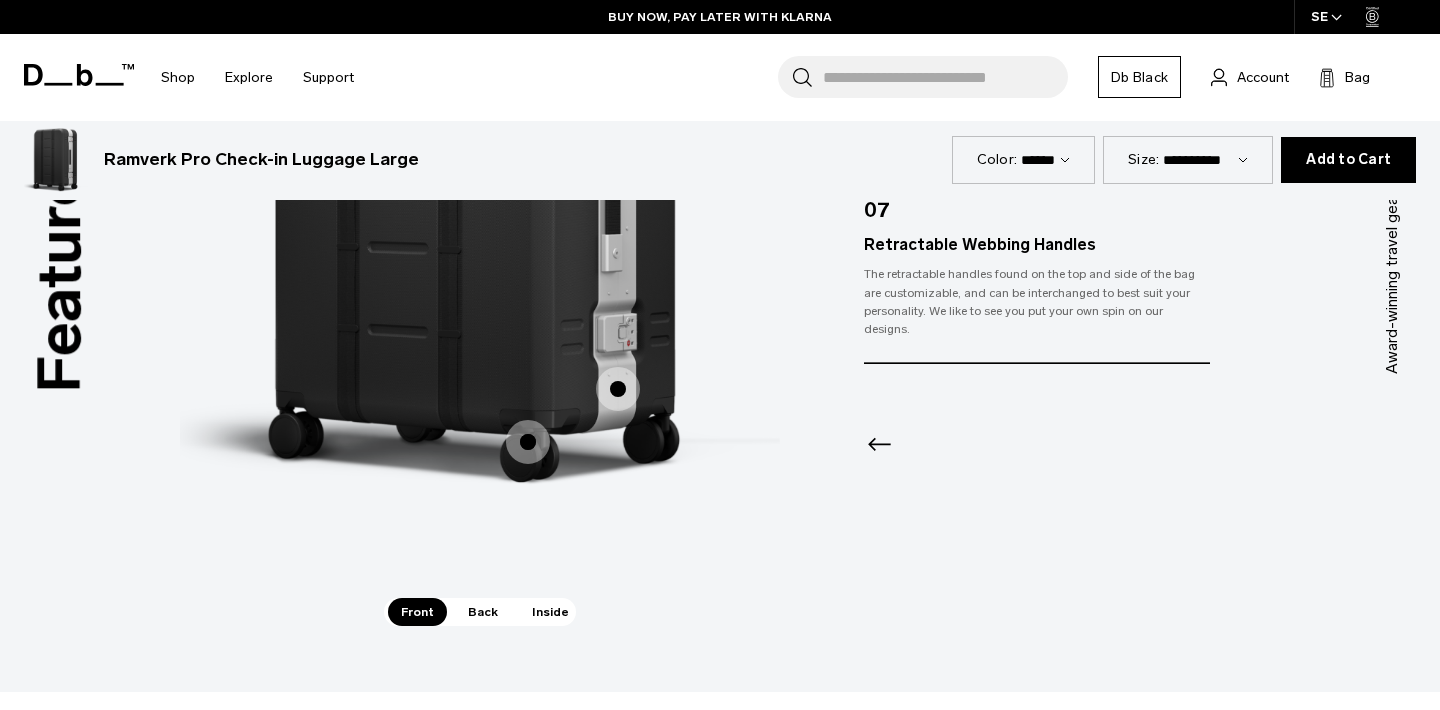 click on "Inside" at bounding box center [550, 612] 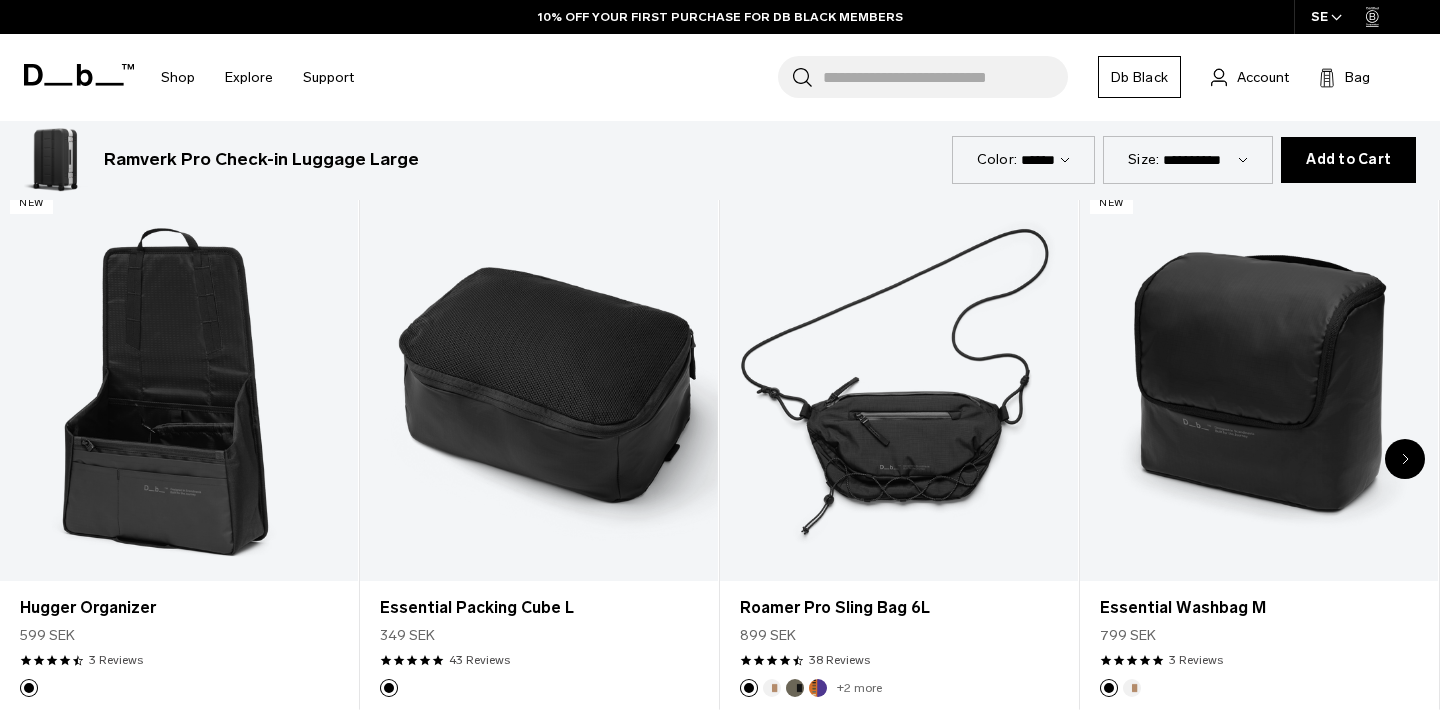 scroll, scrollTop: 3707, scrollLeft: 0, axis: vertical 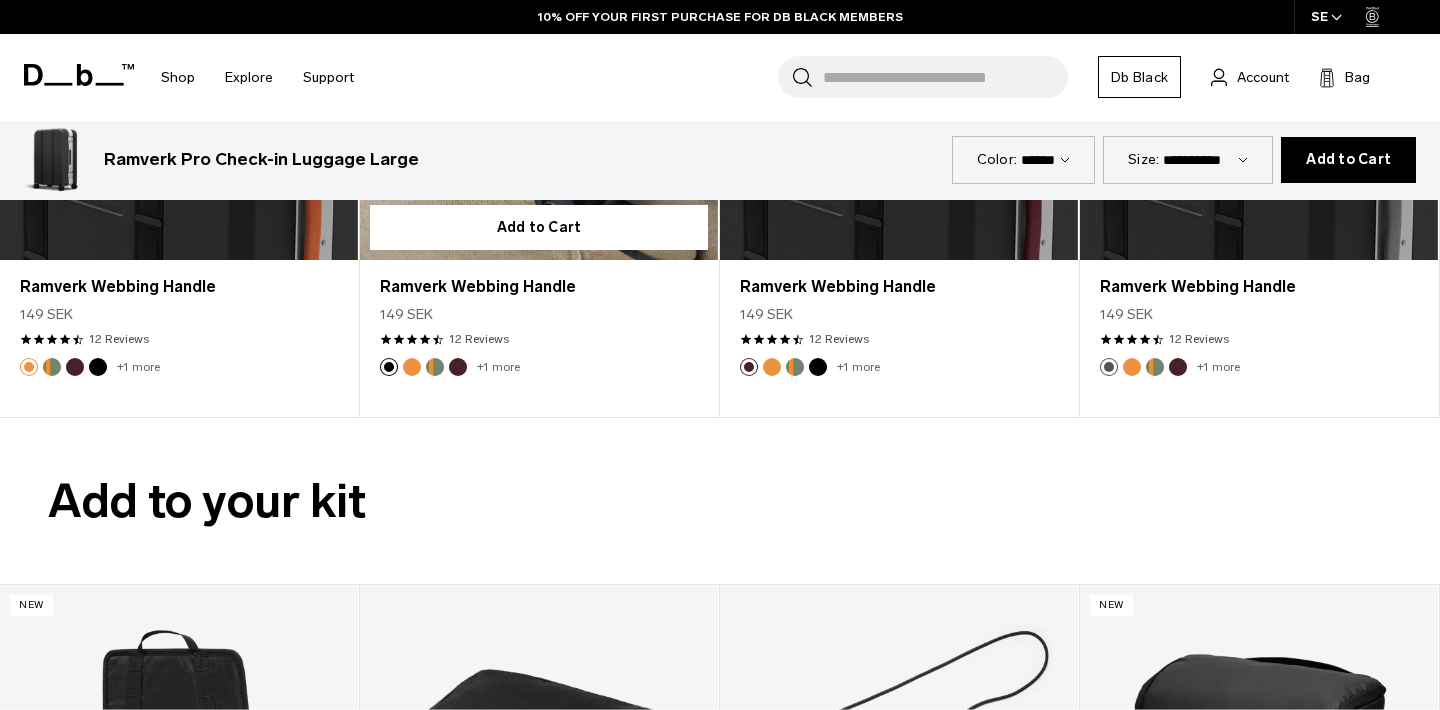 click at bounding box center (435, 367) 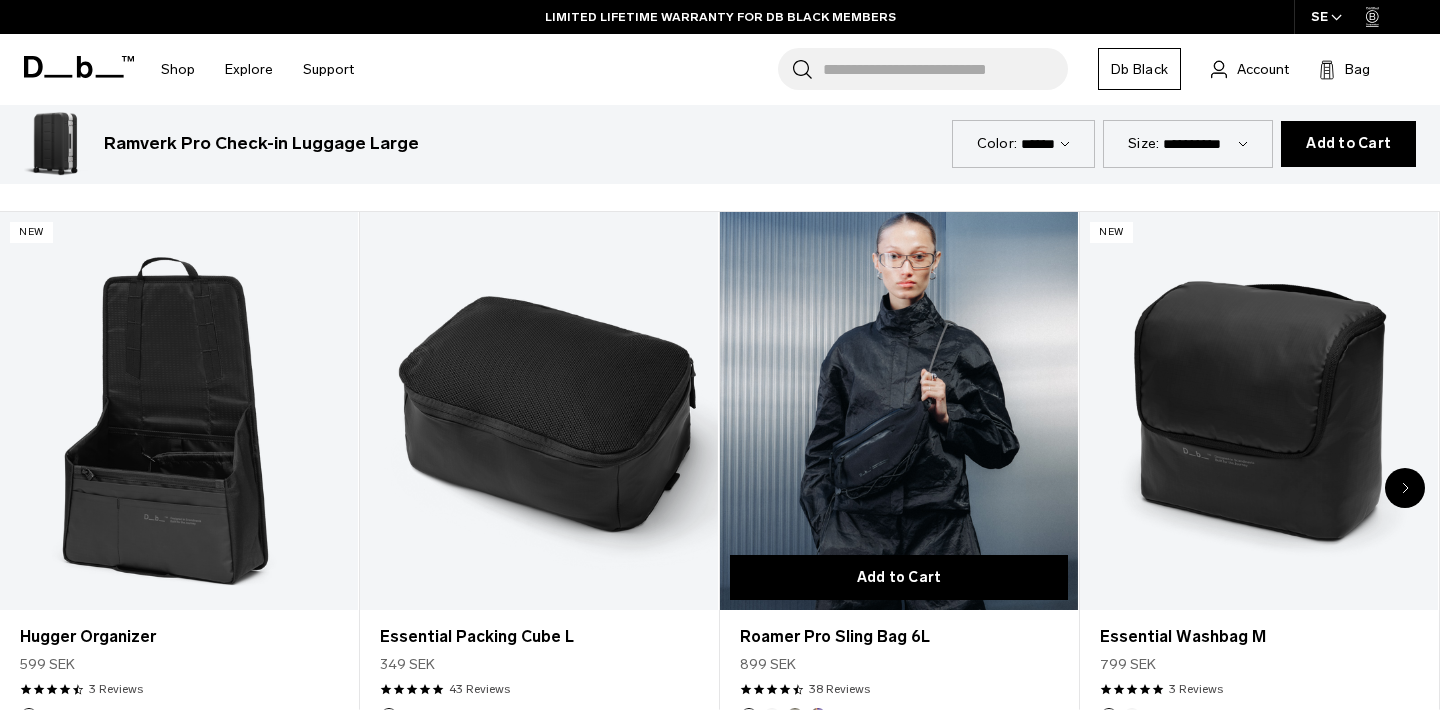 scroll, scrollTop: 633, scrollLeft: 0, axis: vertical 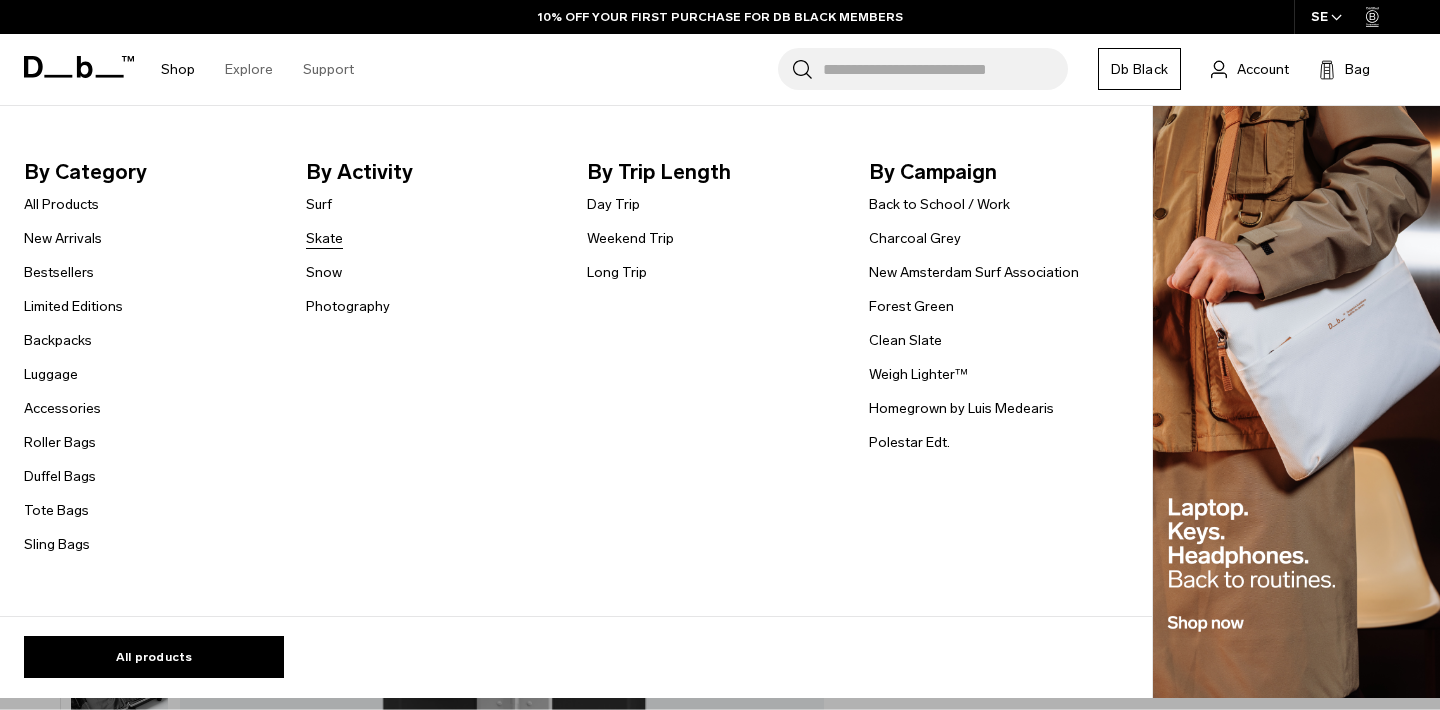 click on "Skate" at bounding box center [324, 238] 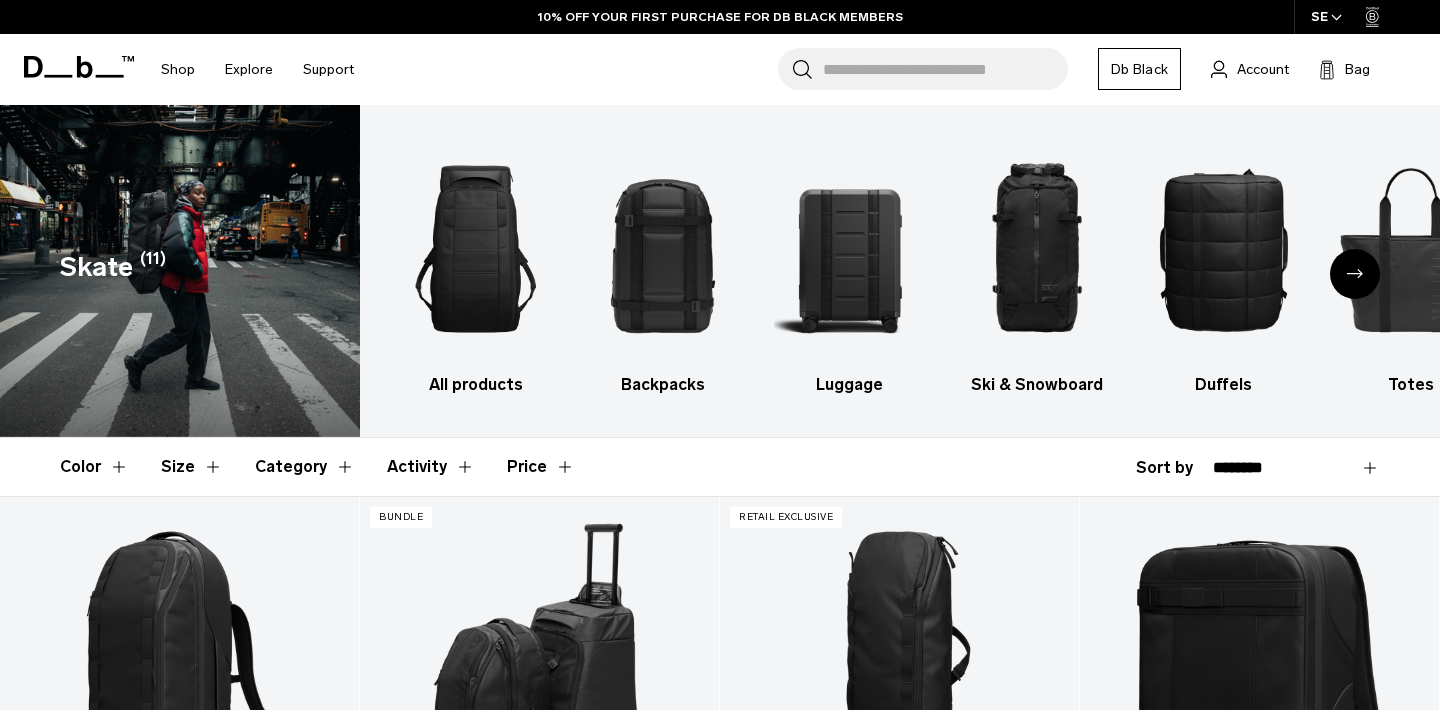 scroll, scrollTop: 0, scrollLeft: 0, axis: both 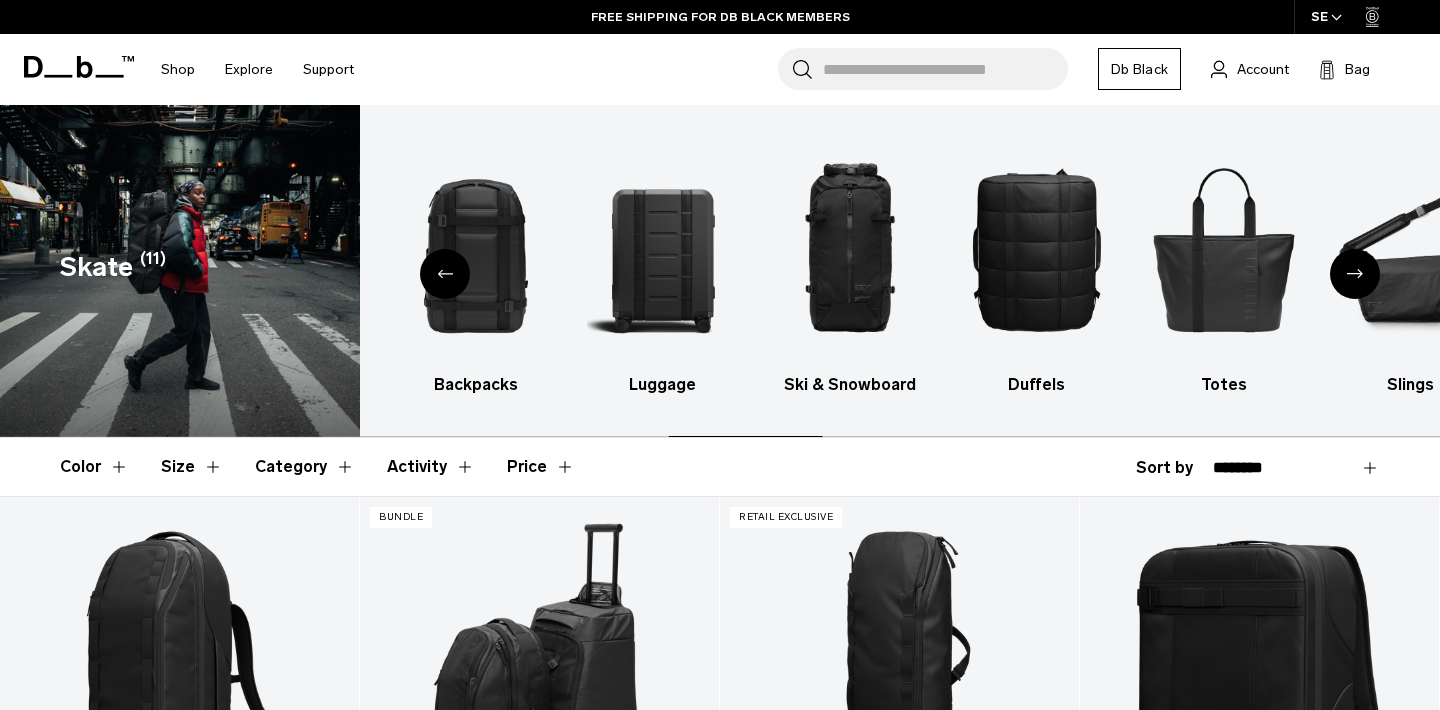 click 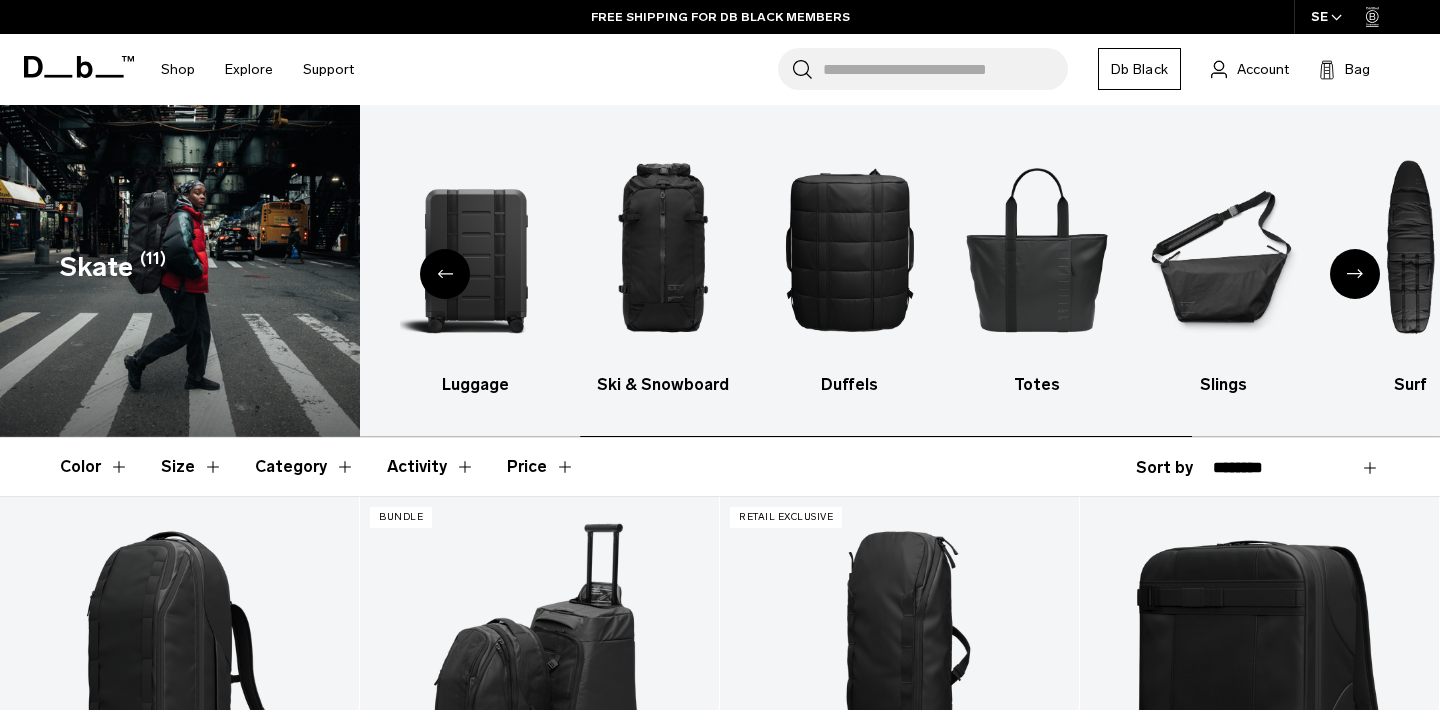 click 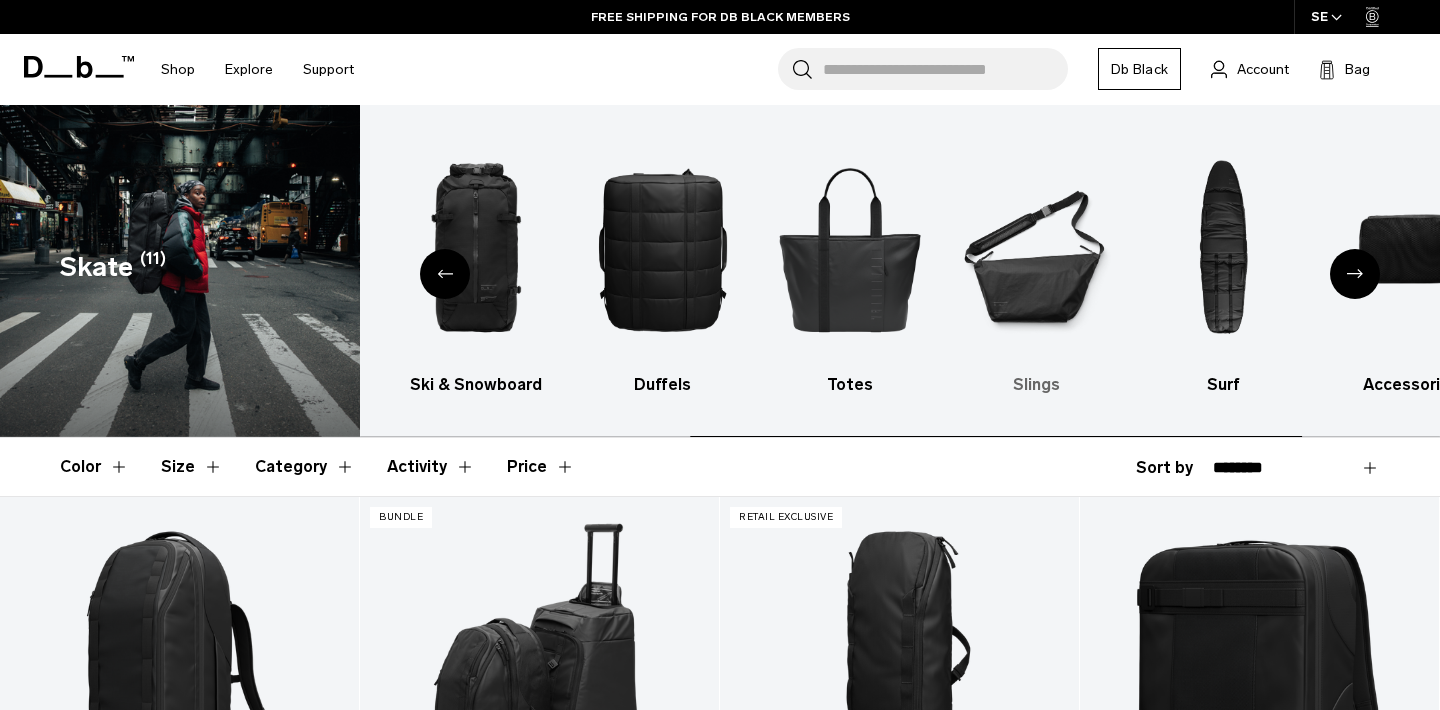 click at bounding box center (1037, 249) 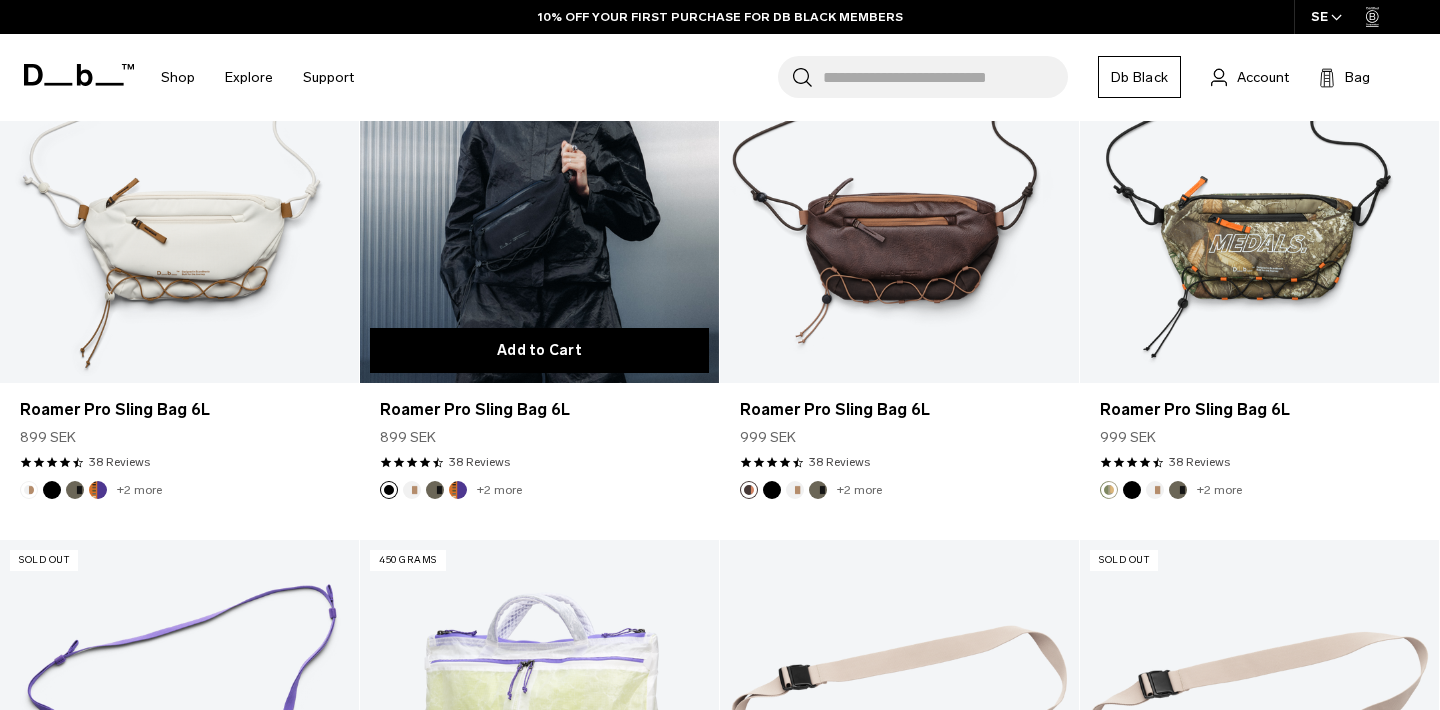 scroll, scrollTop: 1067, scrollLeft: 0, axis: vertical 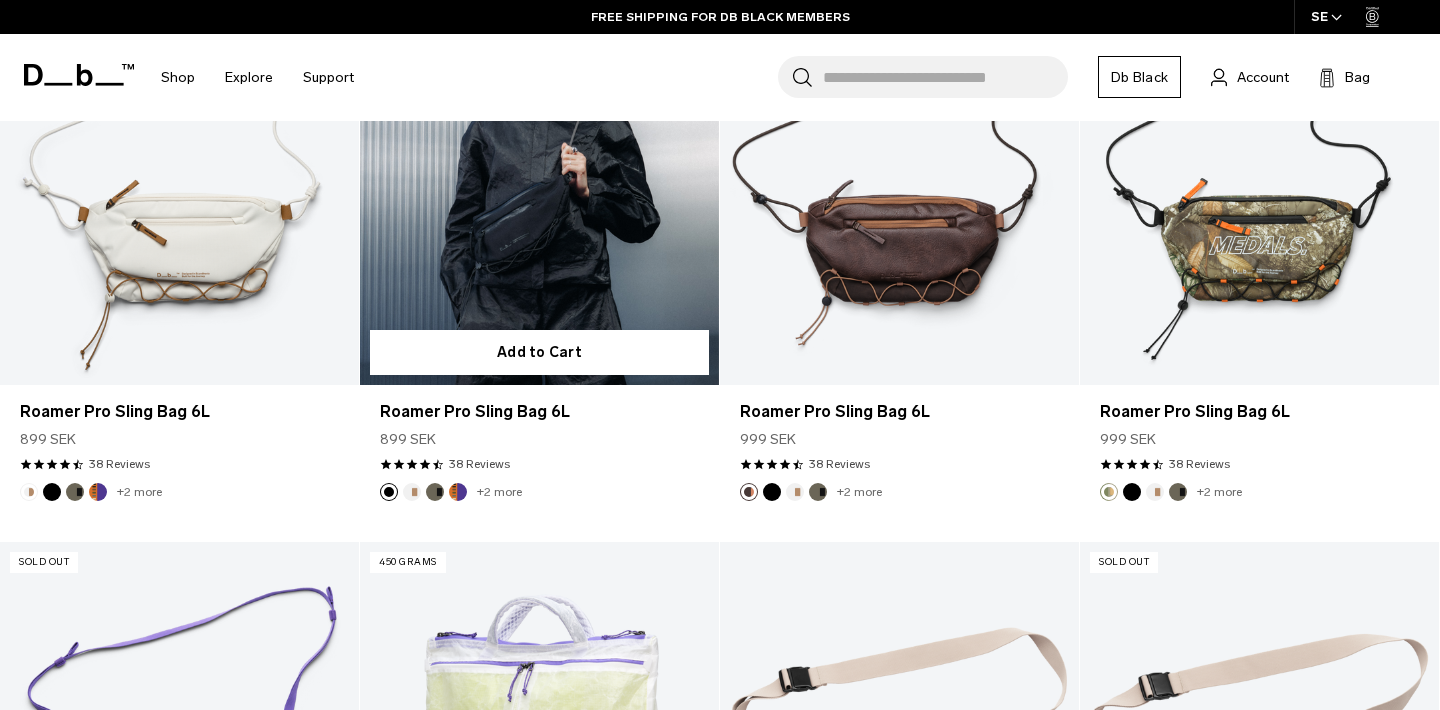 click at bounding box center (435, 492) 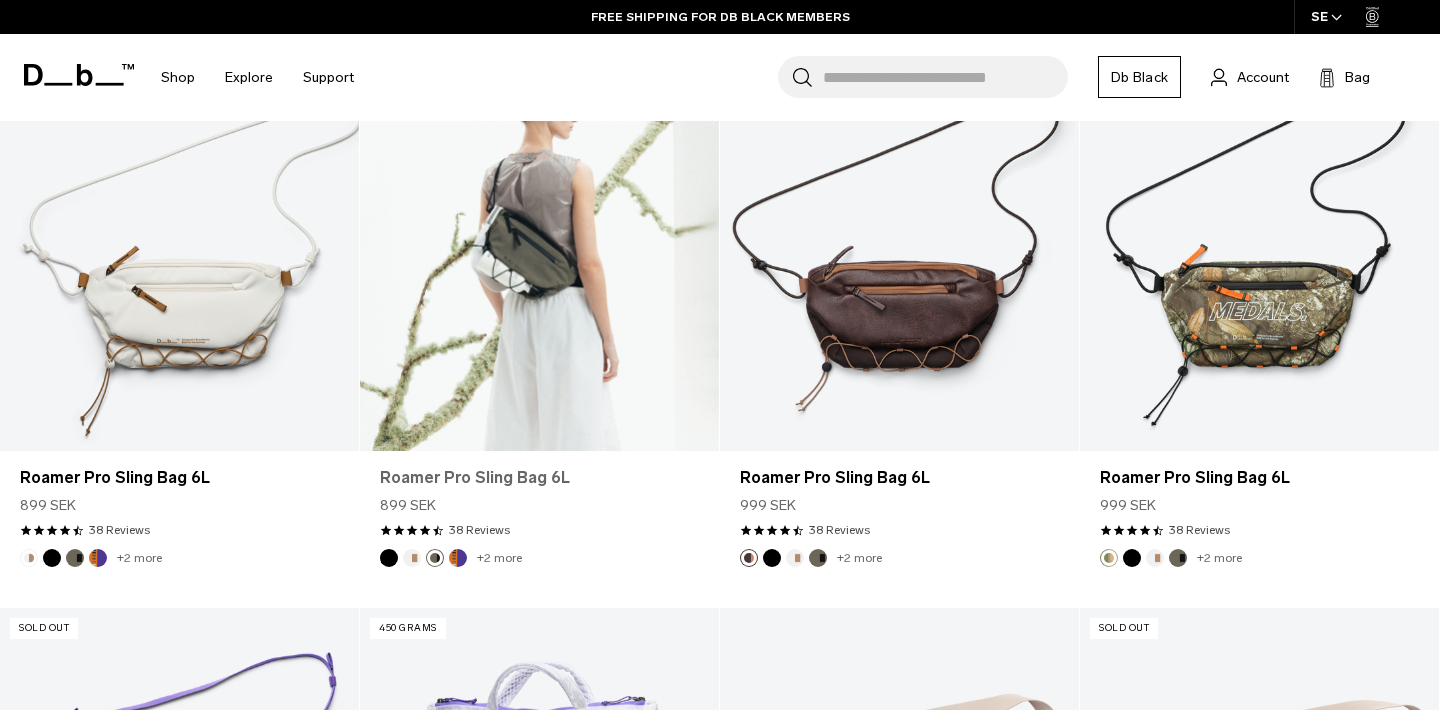 scroll, scrollTop: 985, scrollLeft: 0, axis: vertical 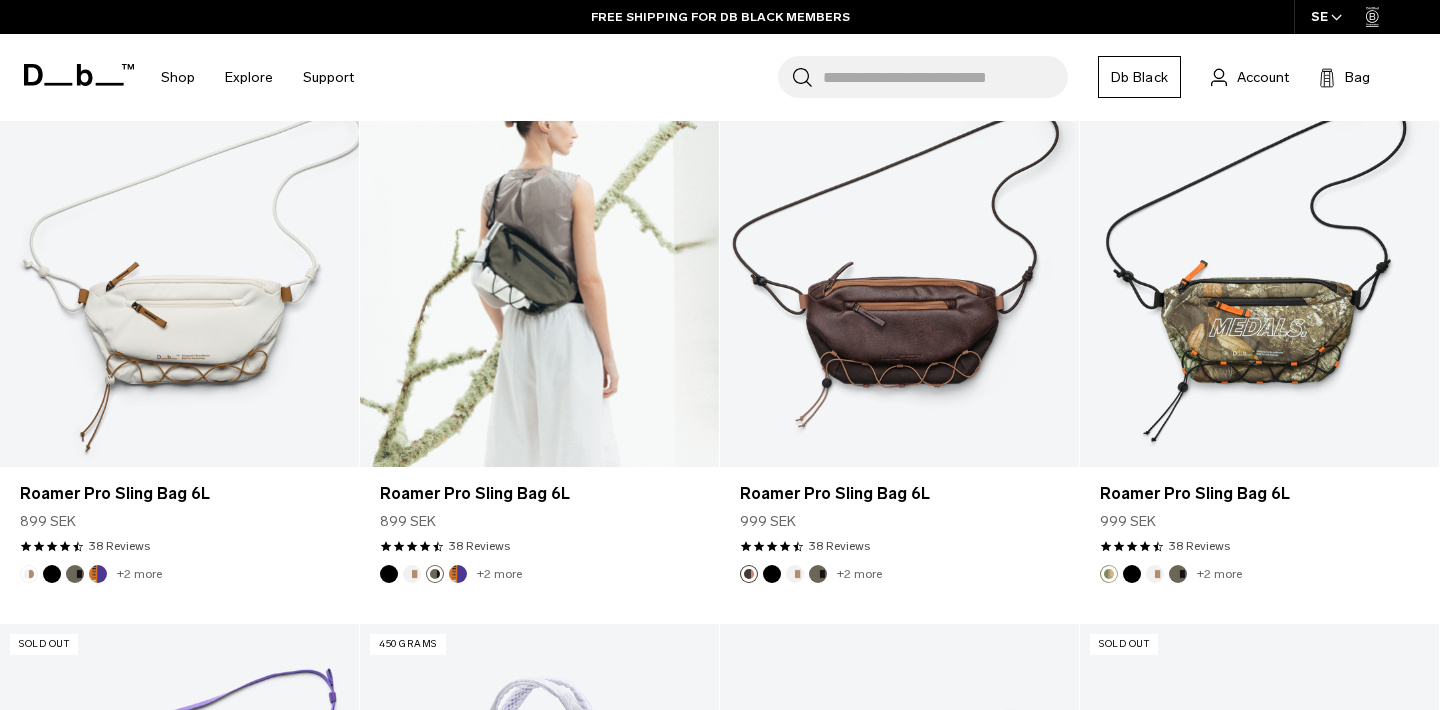 click at bounding box center (412, 574) 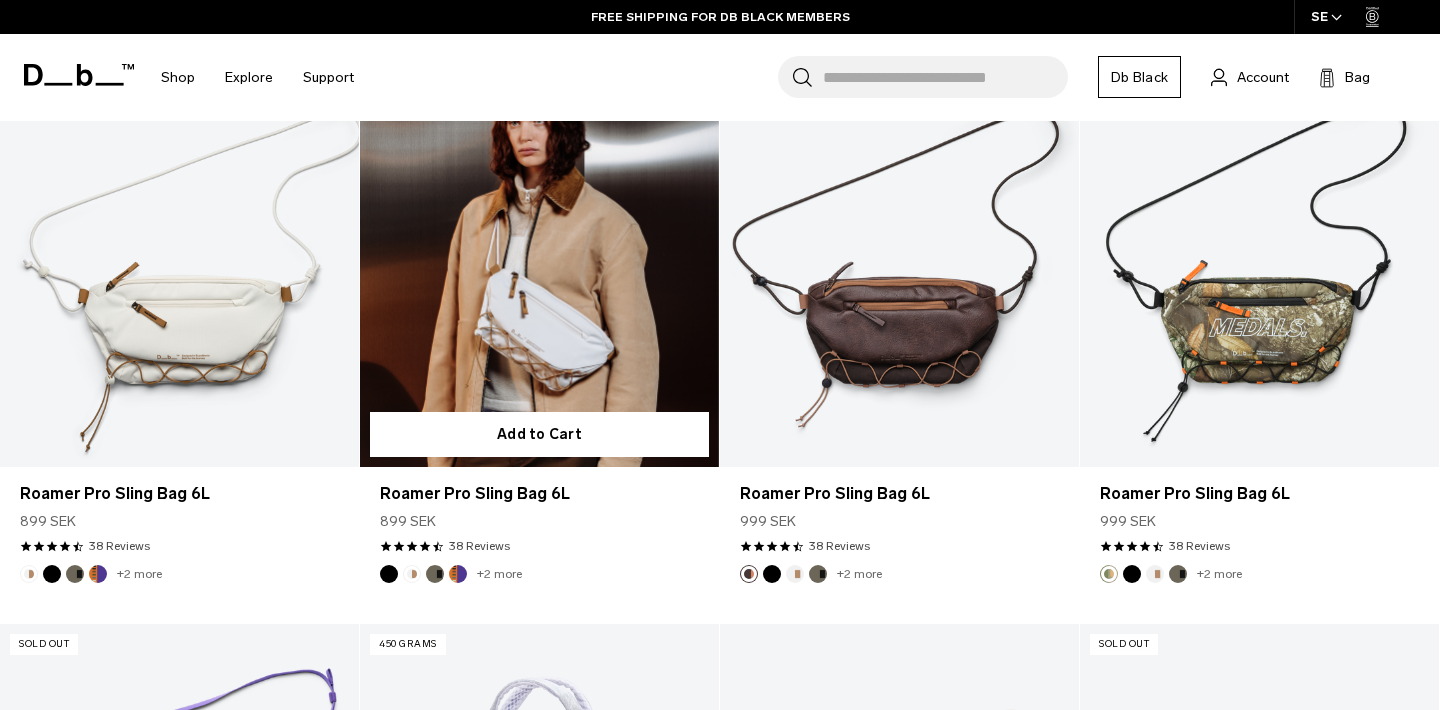 click at bounding box center (458, 574) 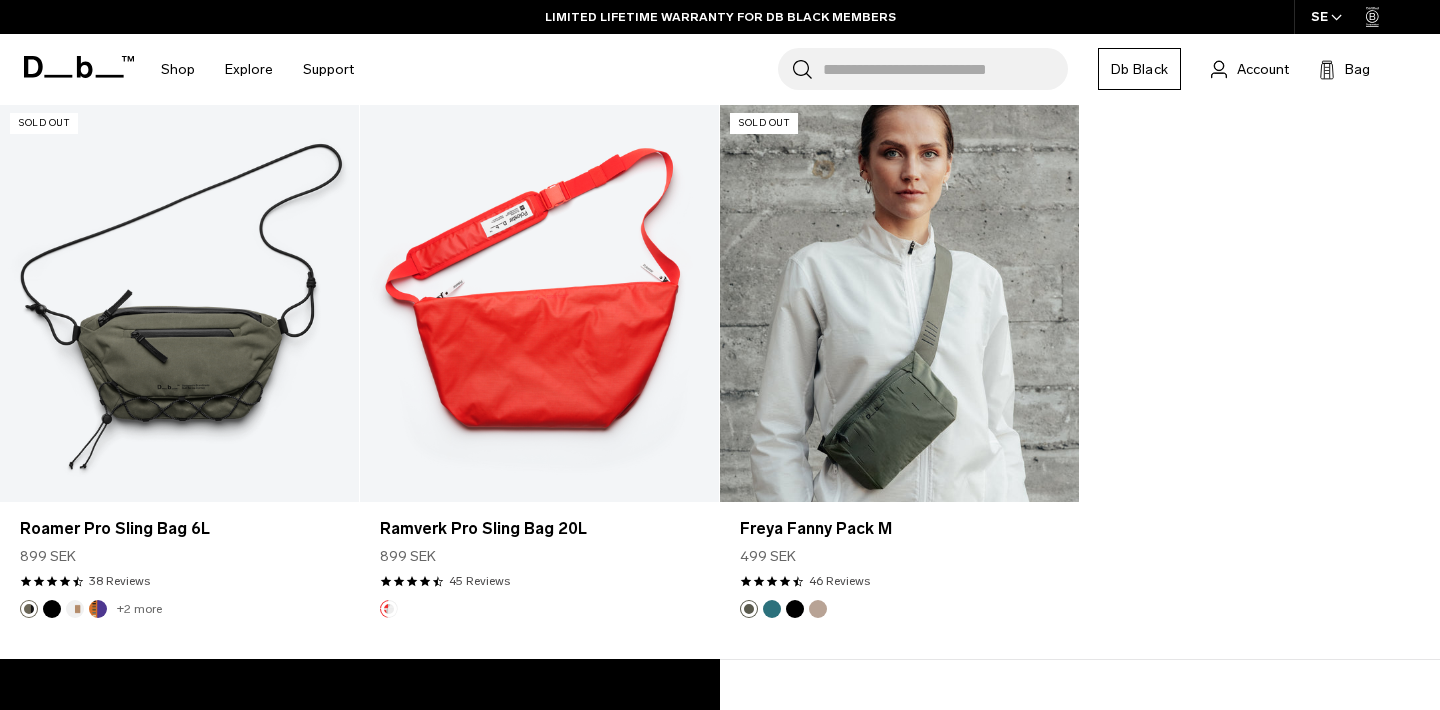 scroll, scrollTop: 3161, scrollLeft: 0, axis: vertical 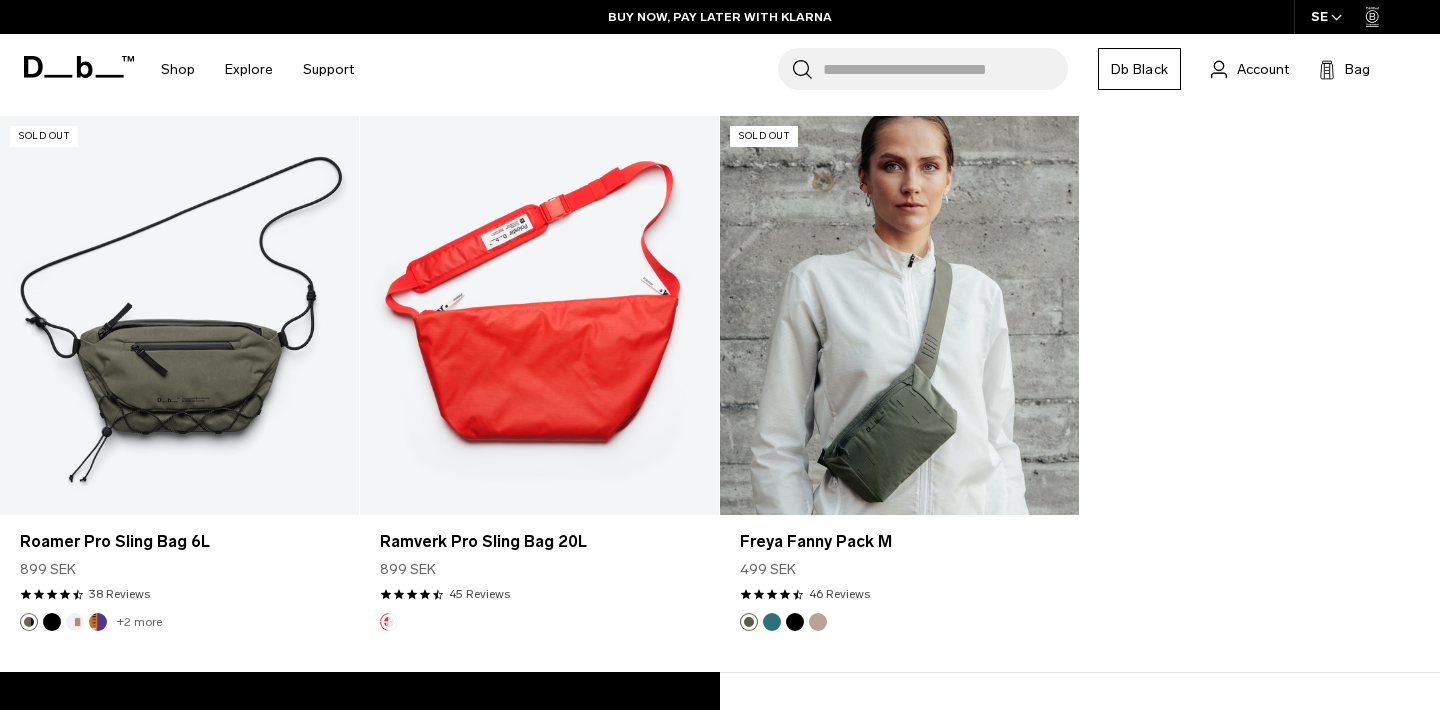 click at bounding box center [795, 622] 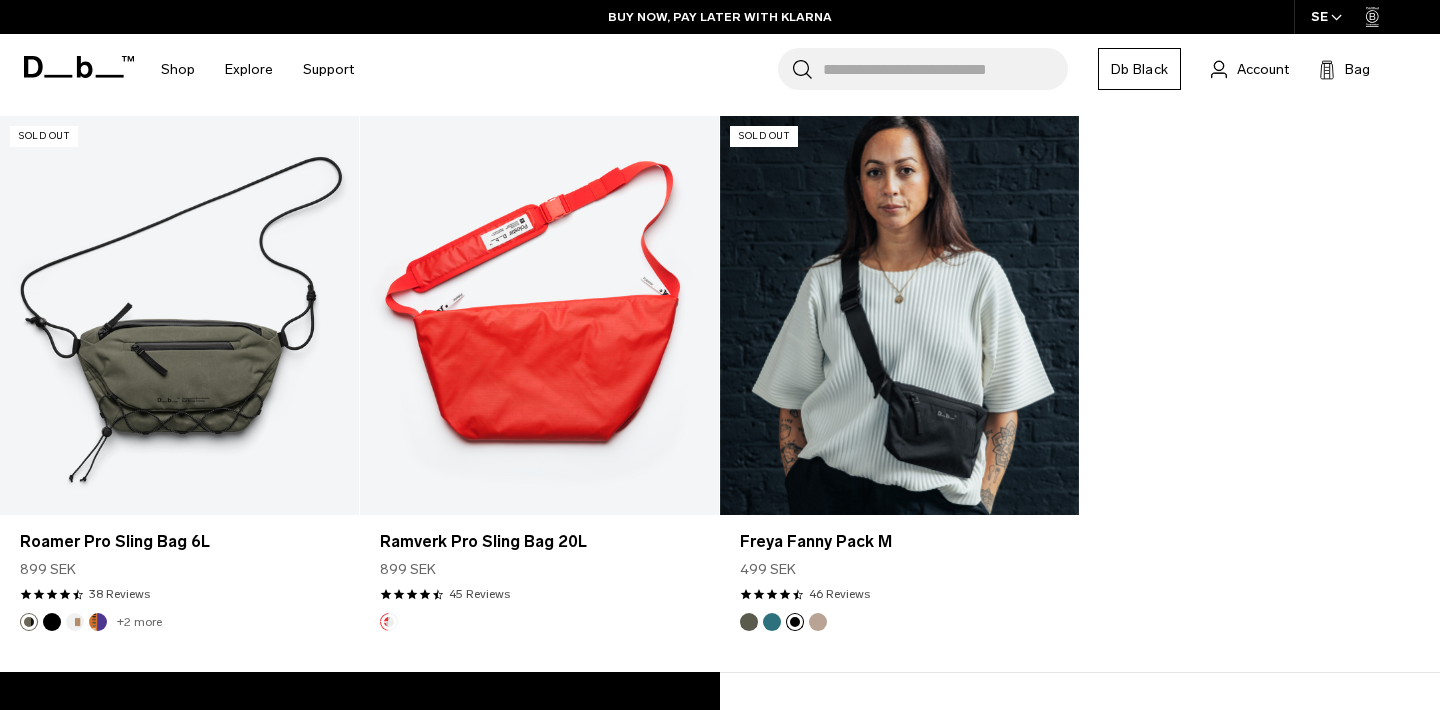click at bounding box center (772, 622) 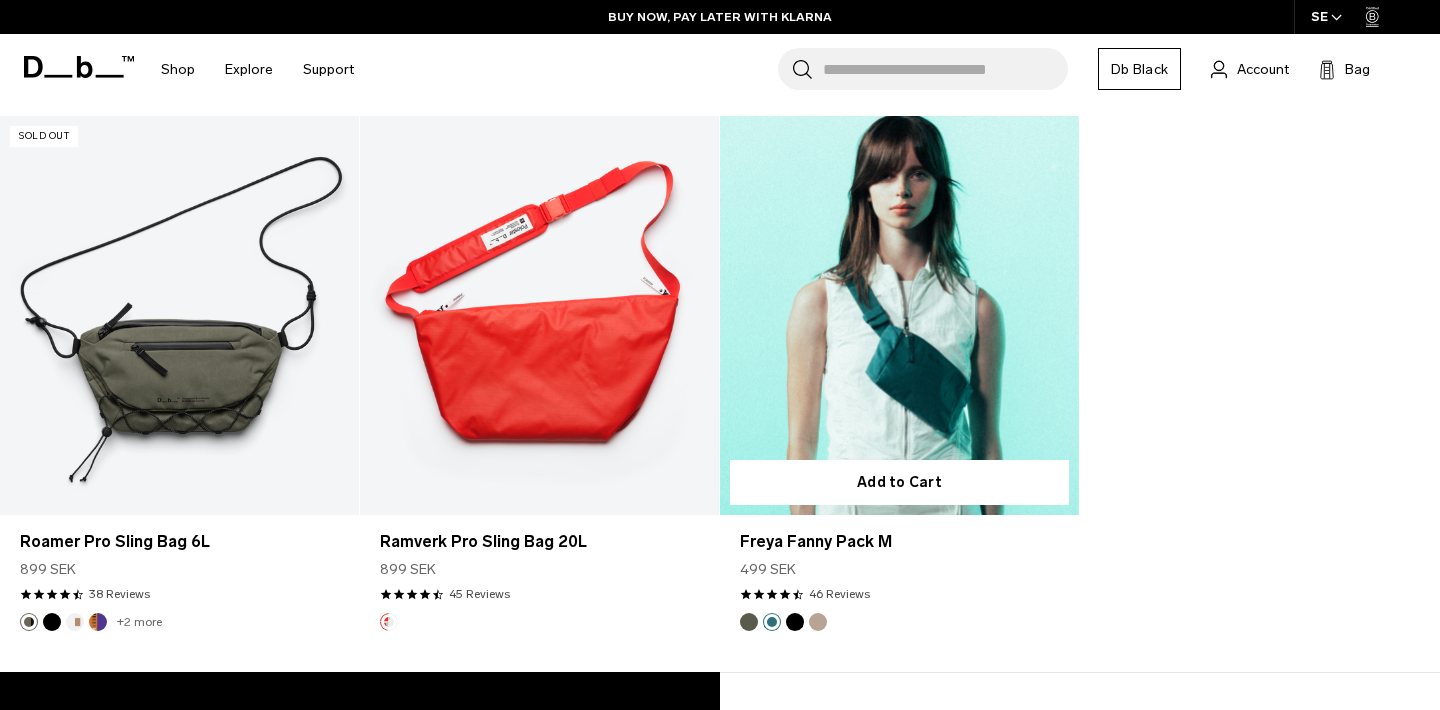 click at bounding box center [818, 622] 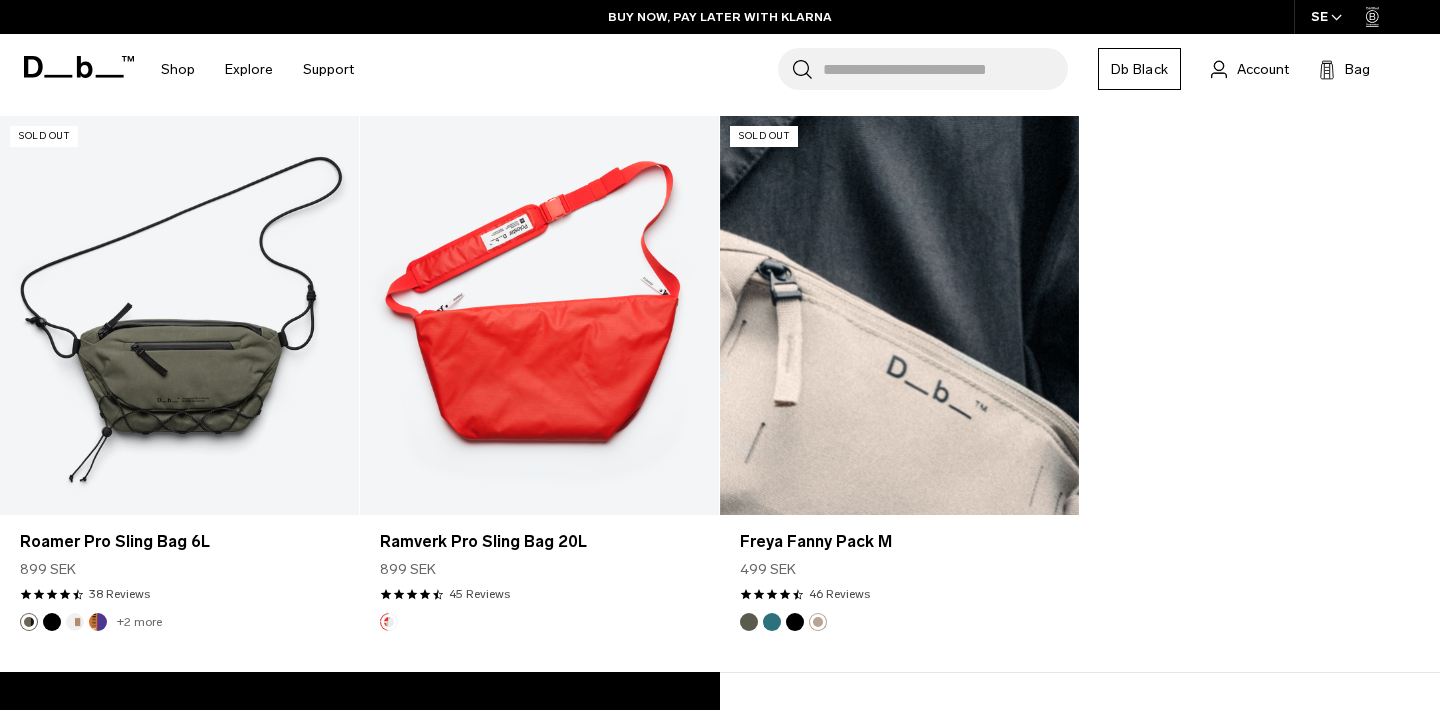click at bounding box center [795, 622] 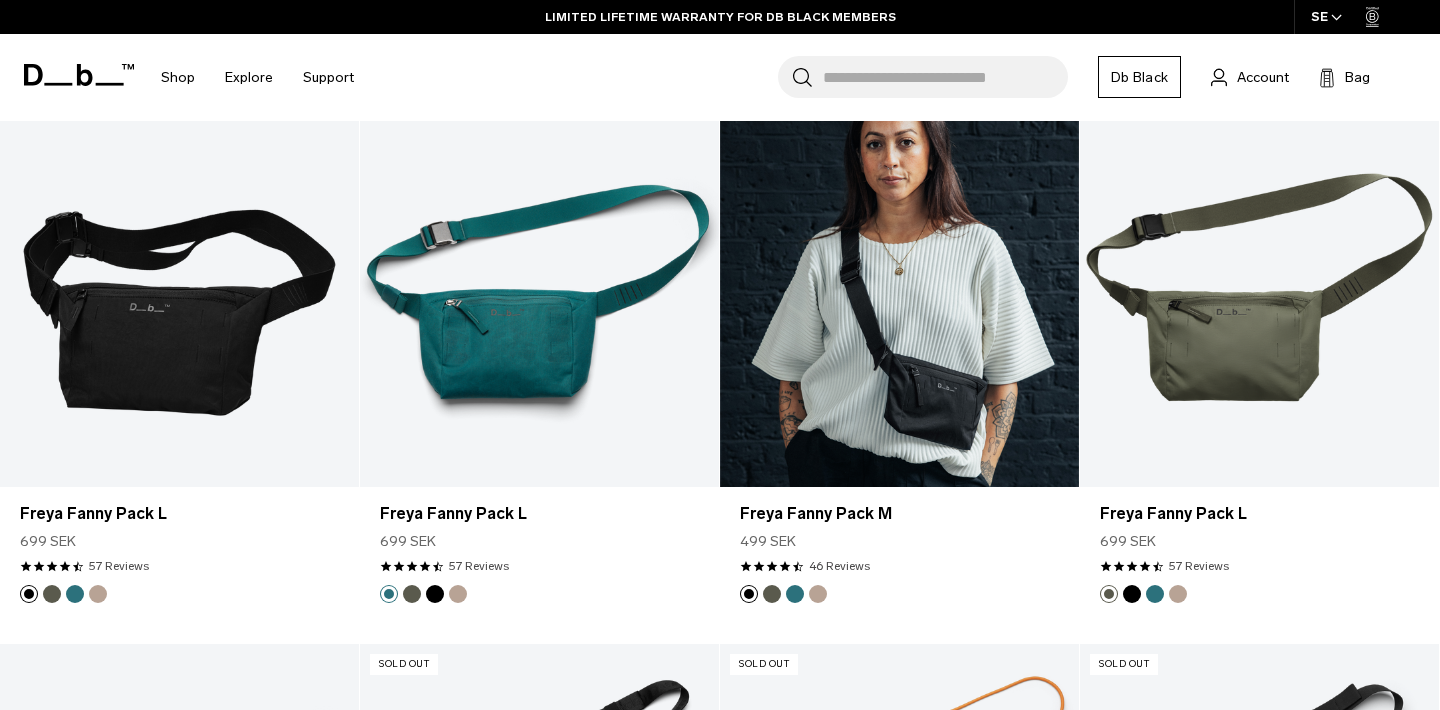 scroll, scrollTop: 2065, scrollLeft: 0, axis: vertical 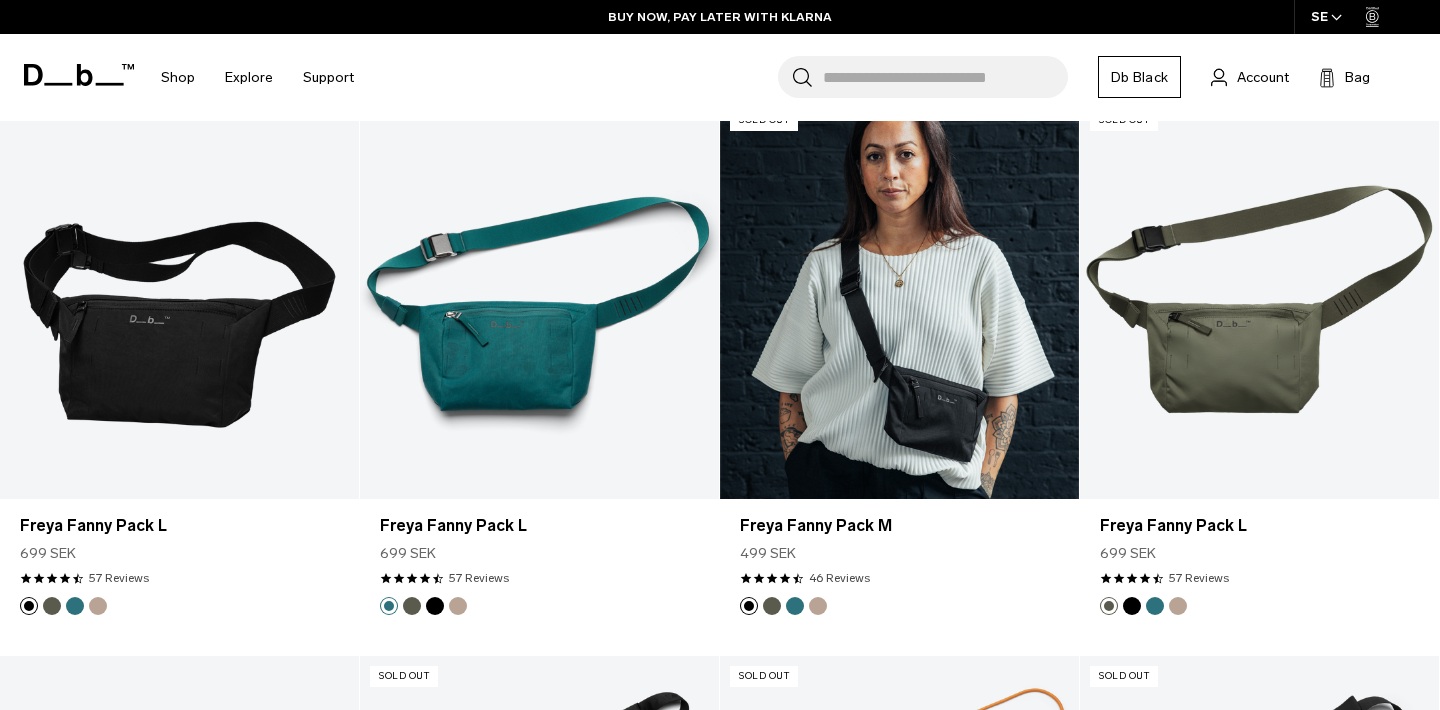 click at bounding box center [772, 606] 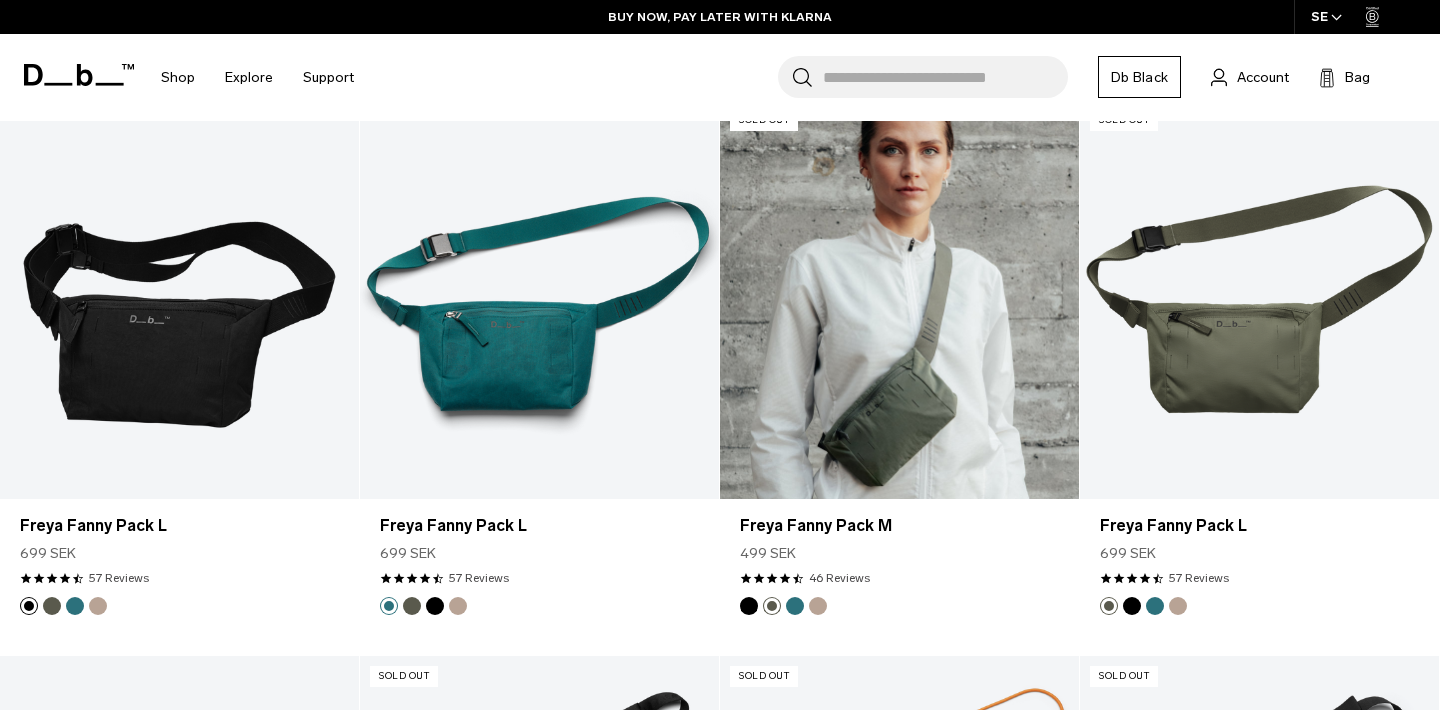 click at bounding box center [899, 299] 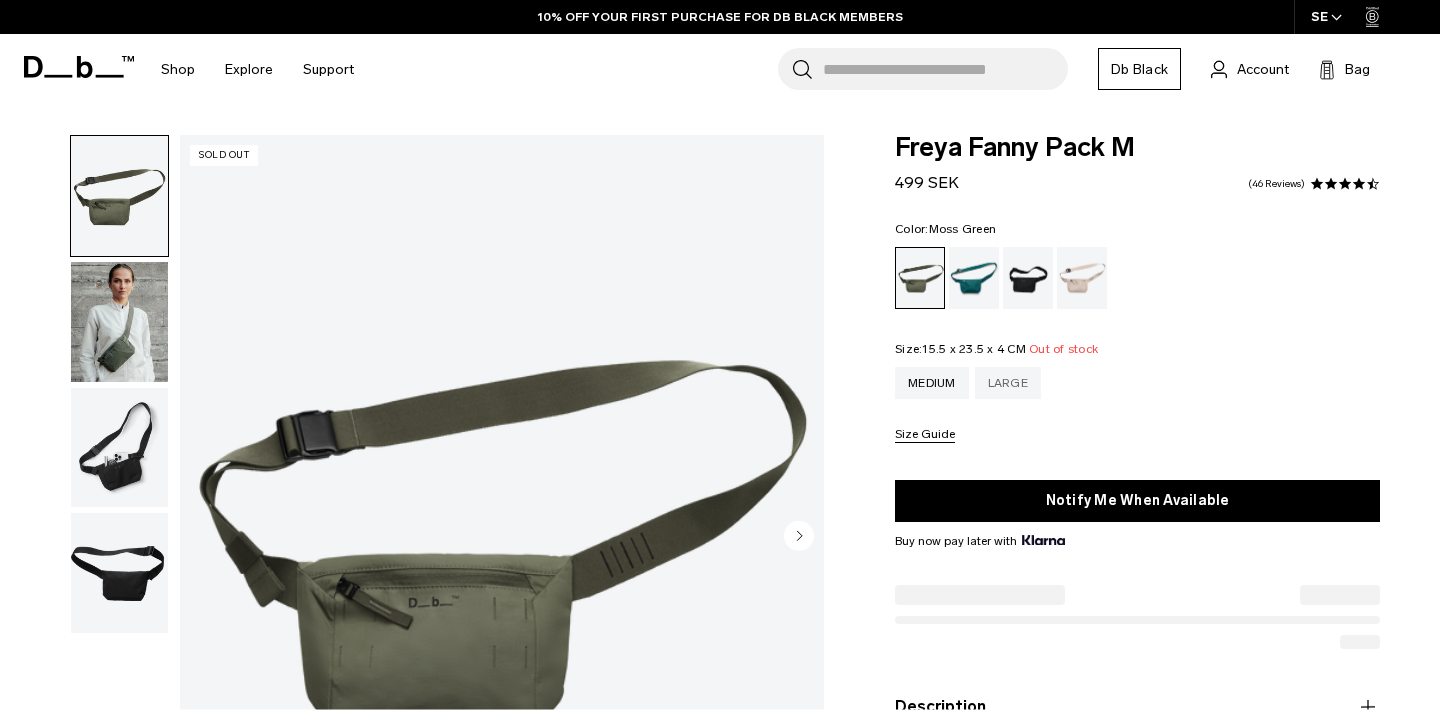 scroll, scrollTop: 4, scrollLeft: 0, axis: vertical 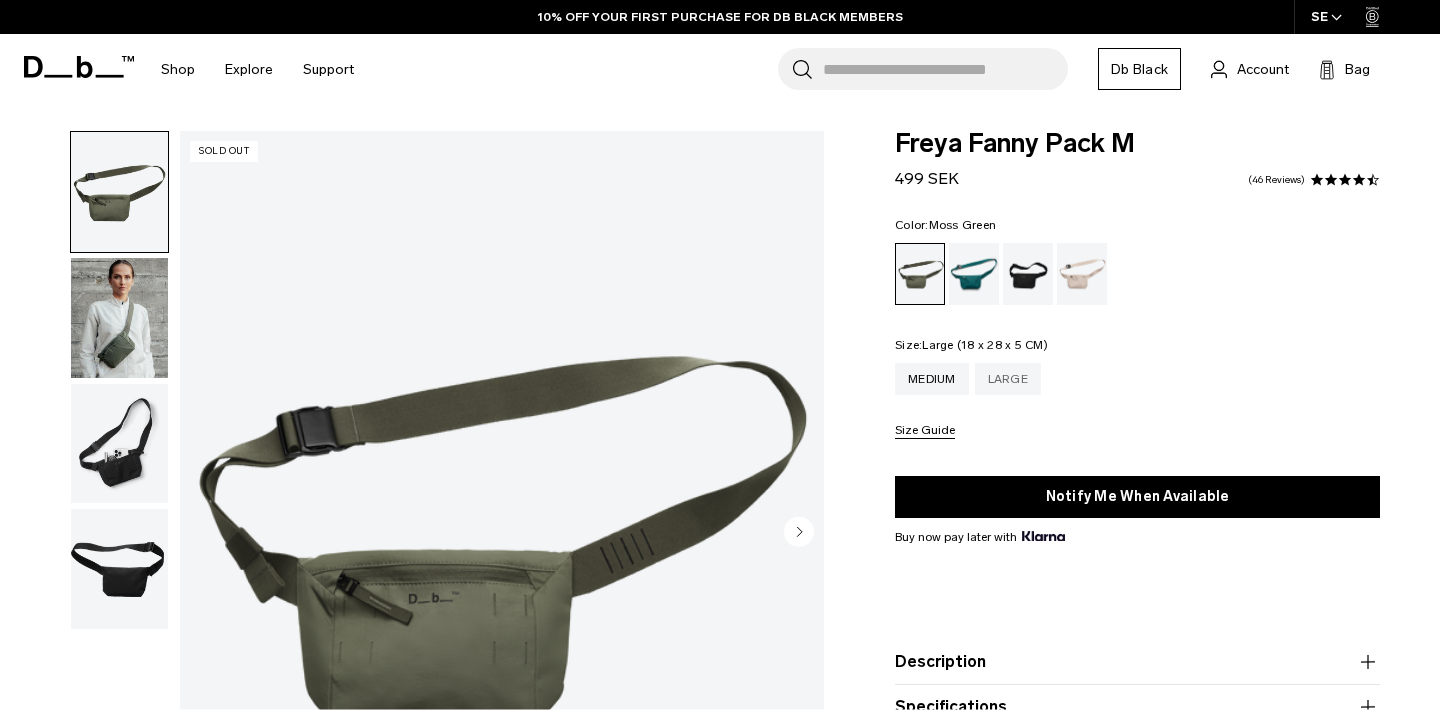 click on "Large" at bounding box center (1008, 379) 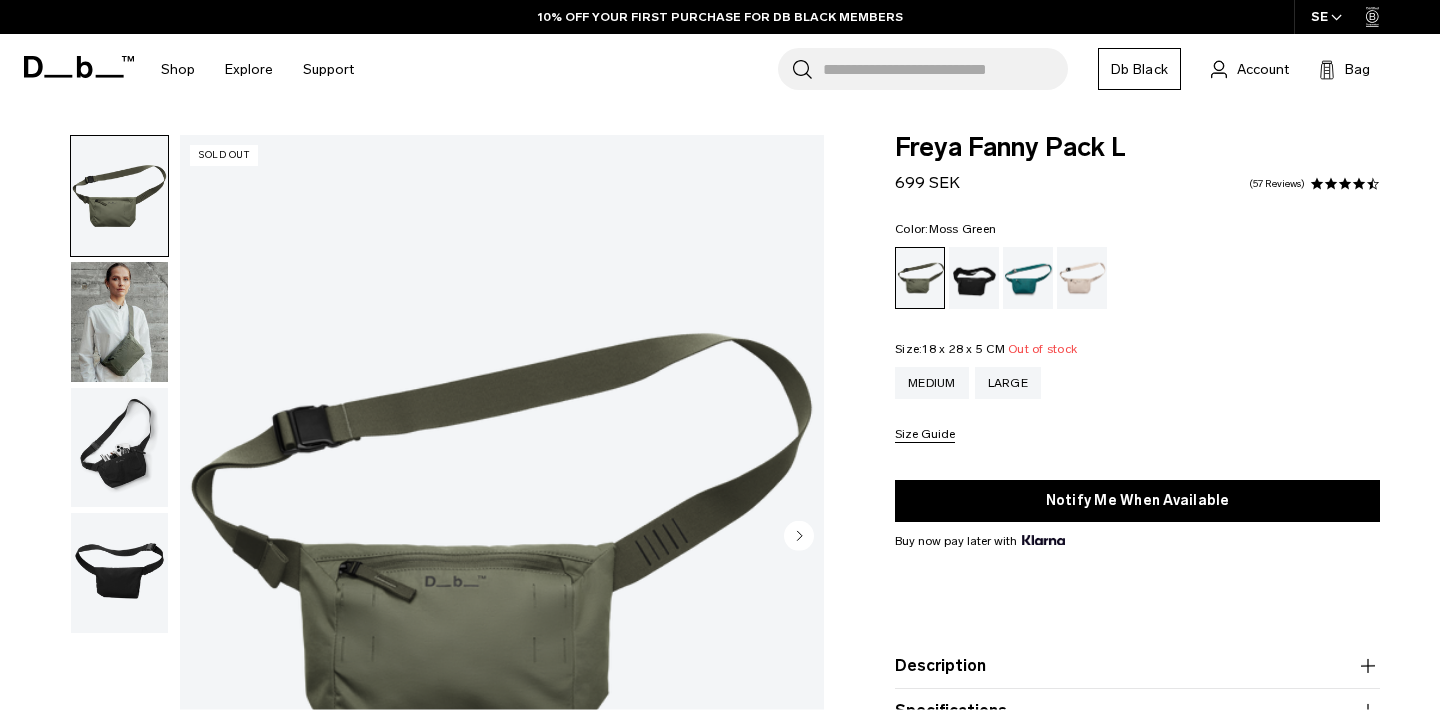 click at bounding box center [119, 448] 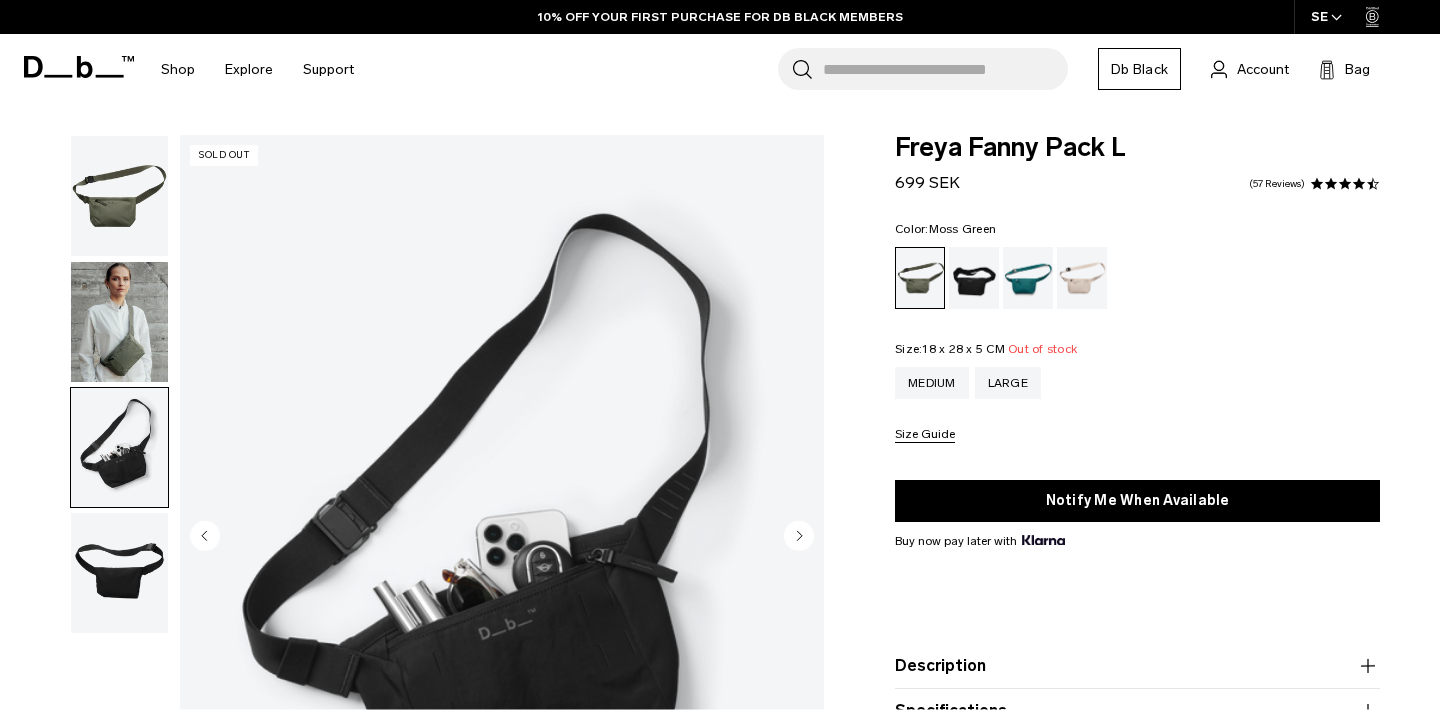 scroll, scrollTop: 0, scrollLeft: 0, axis: both 